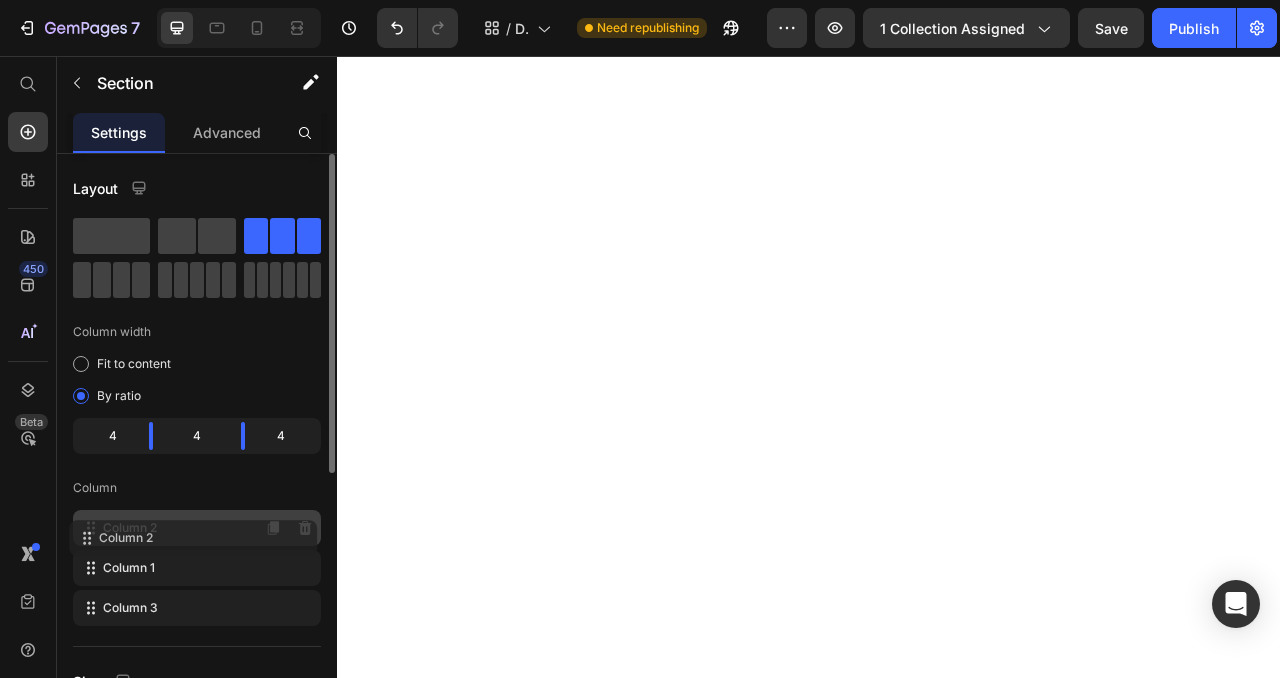 scroll, scrollTop: 0, scrollLeft: 0, axis: both 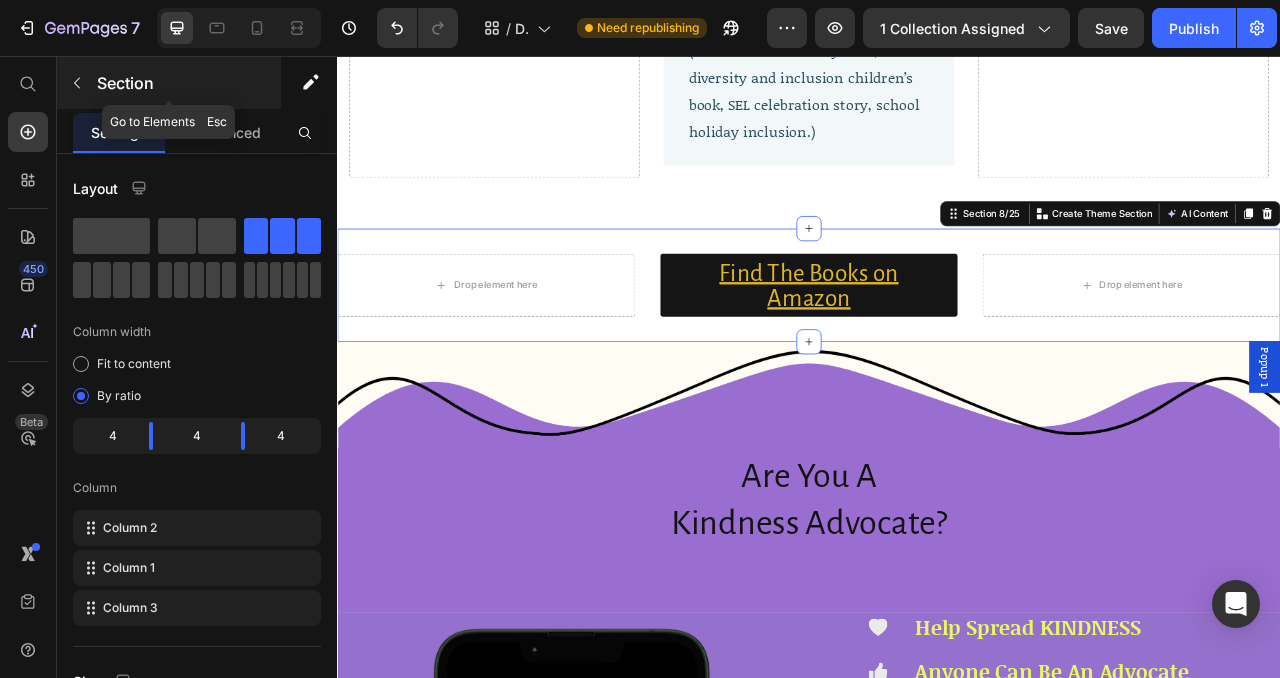 click 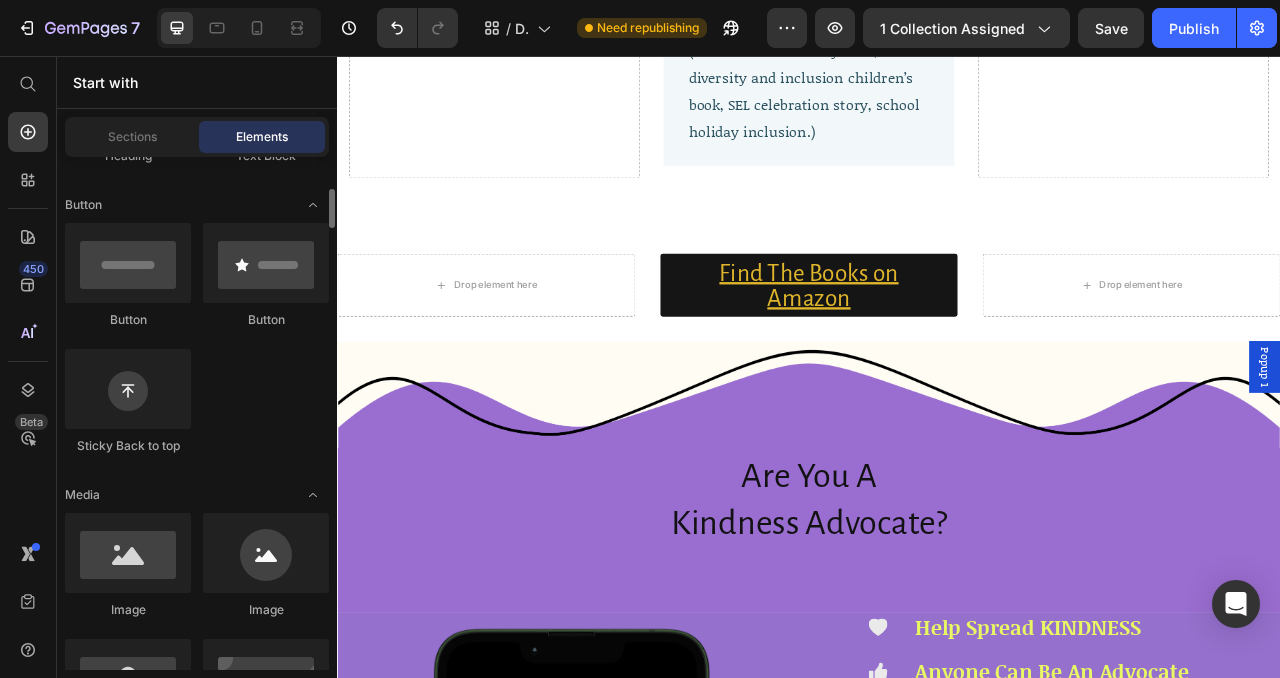 scroll, scrollTop: 431, scrollLeft: 0, axis: vertical 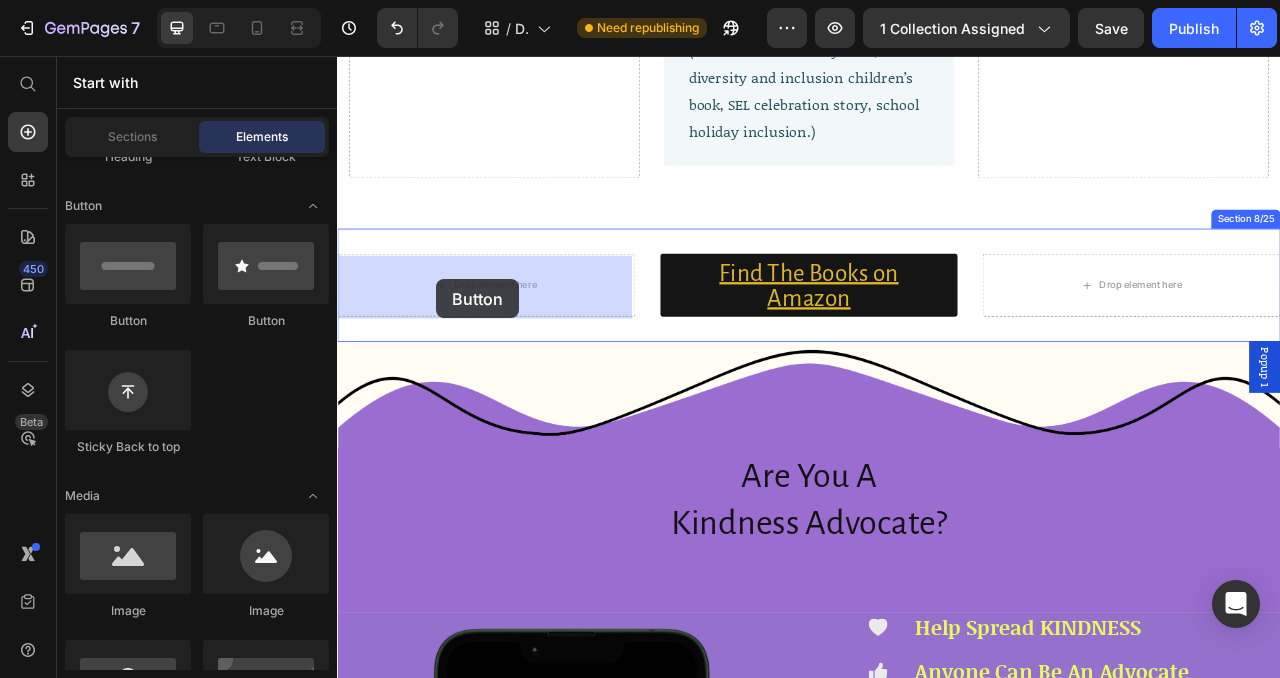 drag, startPoint x: 463, startPoint y: 327, endPoint x: 463, endPoint y: 340, distance: 13 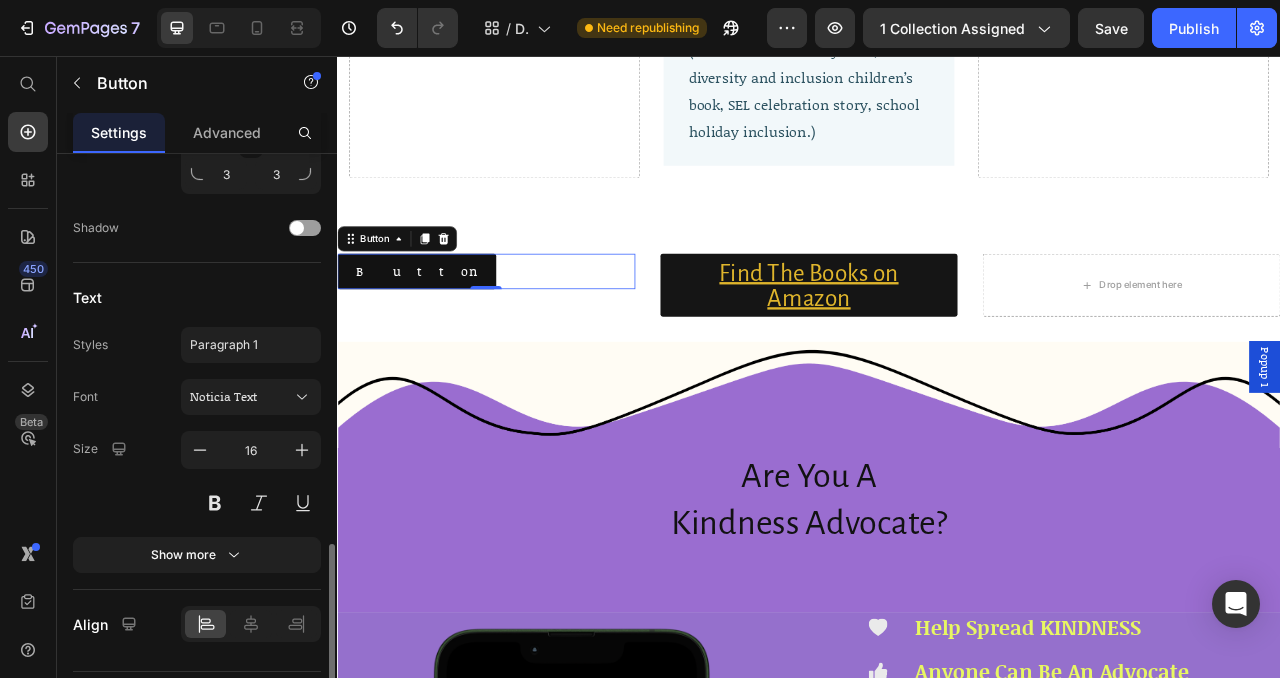 scroll, scrollTop: 864, scrollLeft: 0, axis: vertical 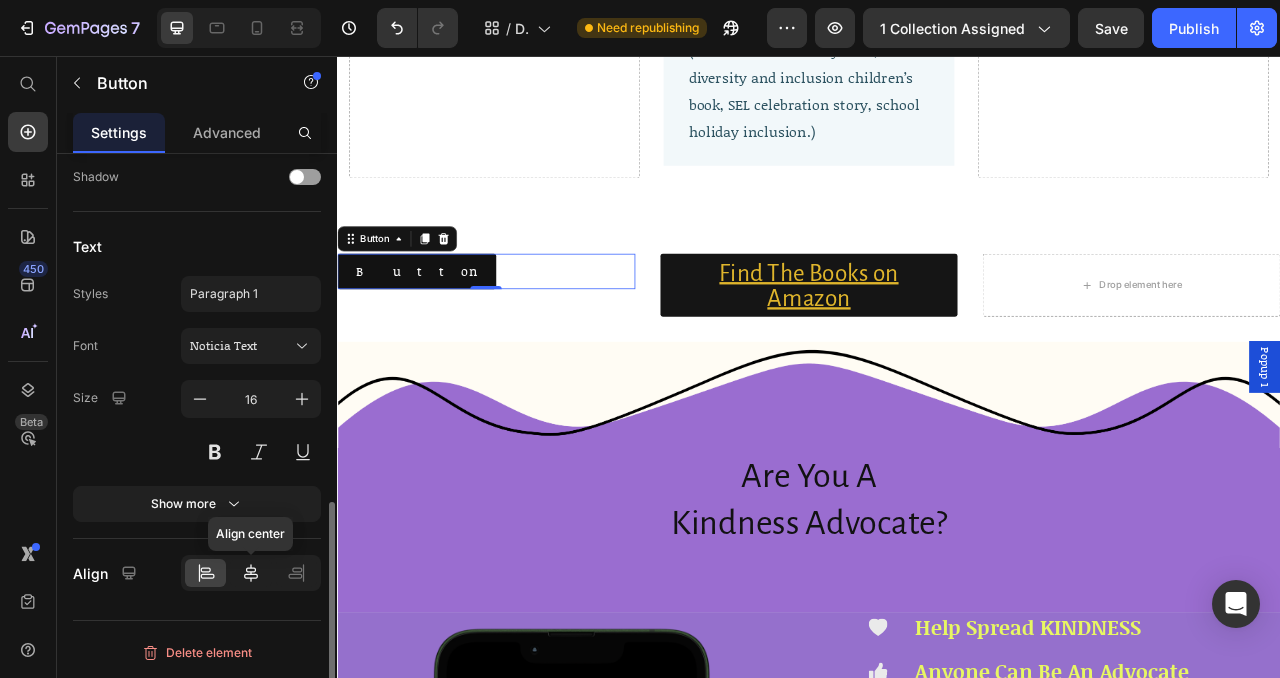 click 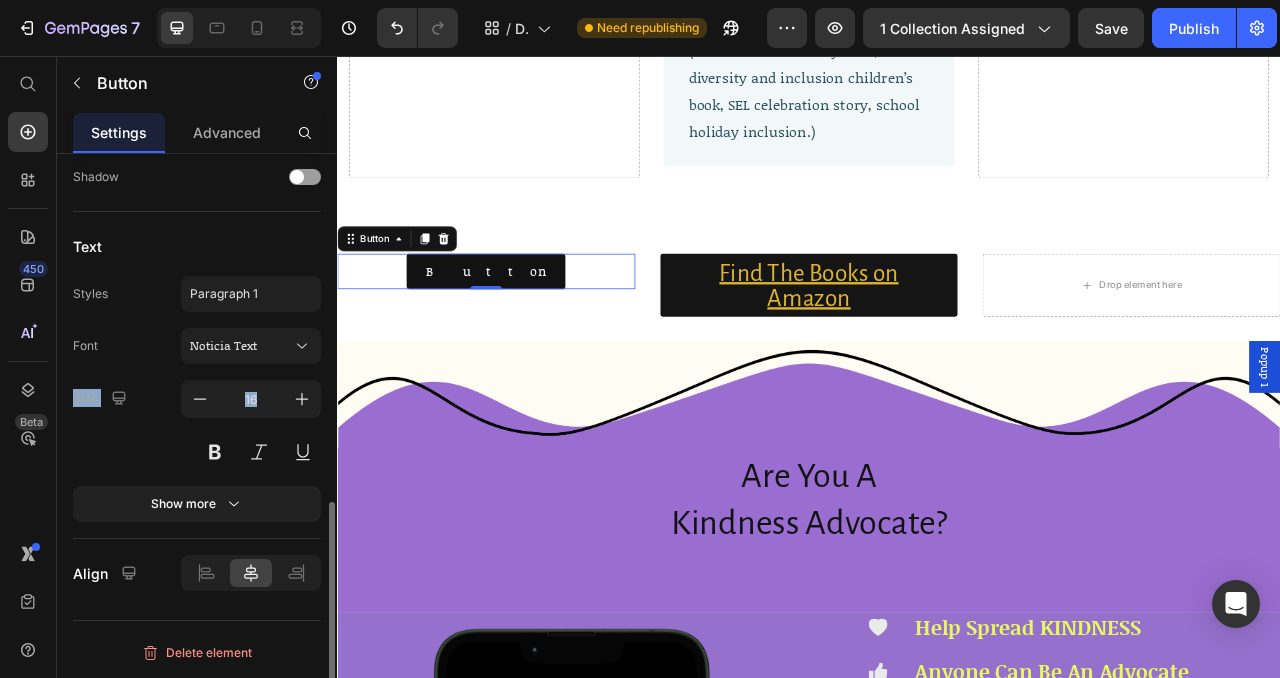 drag, startPoint x: 225, startPoint y: 427, endPoint x: 170, endPoint y: 277, distance: 159.76546 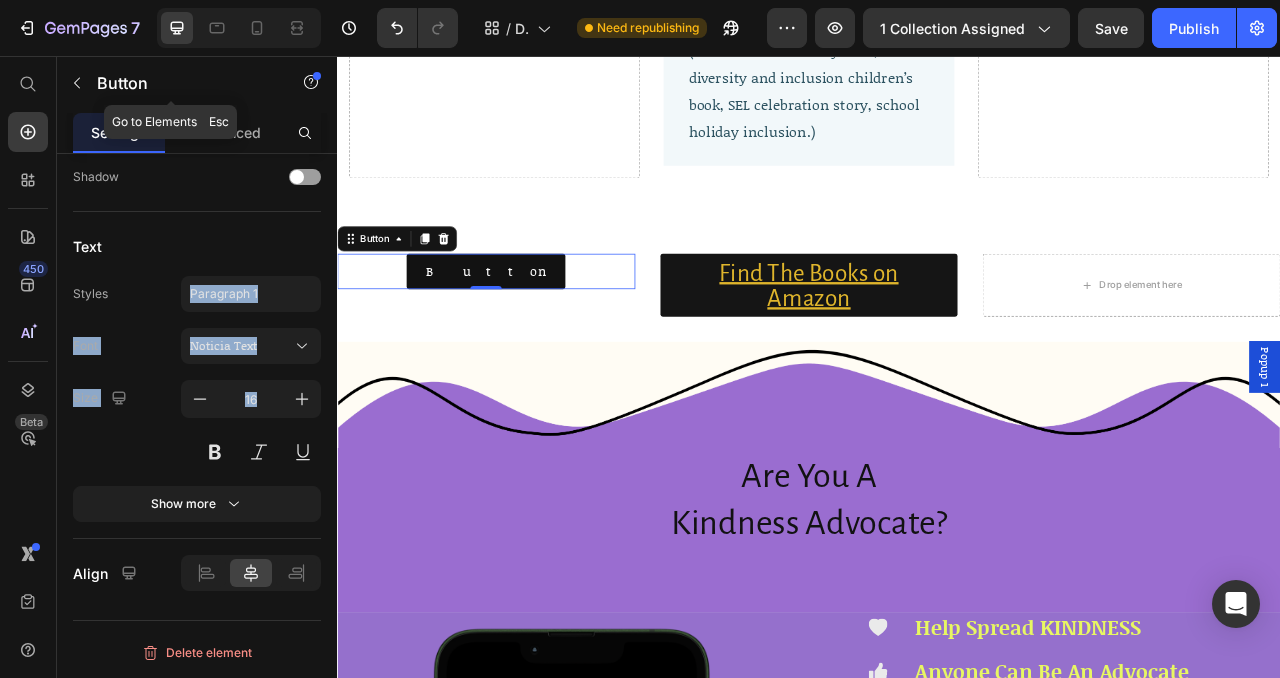 click at bounding box center (77, 83) 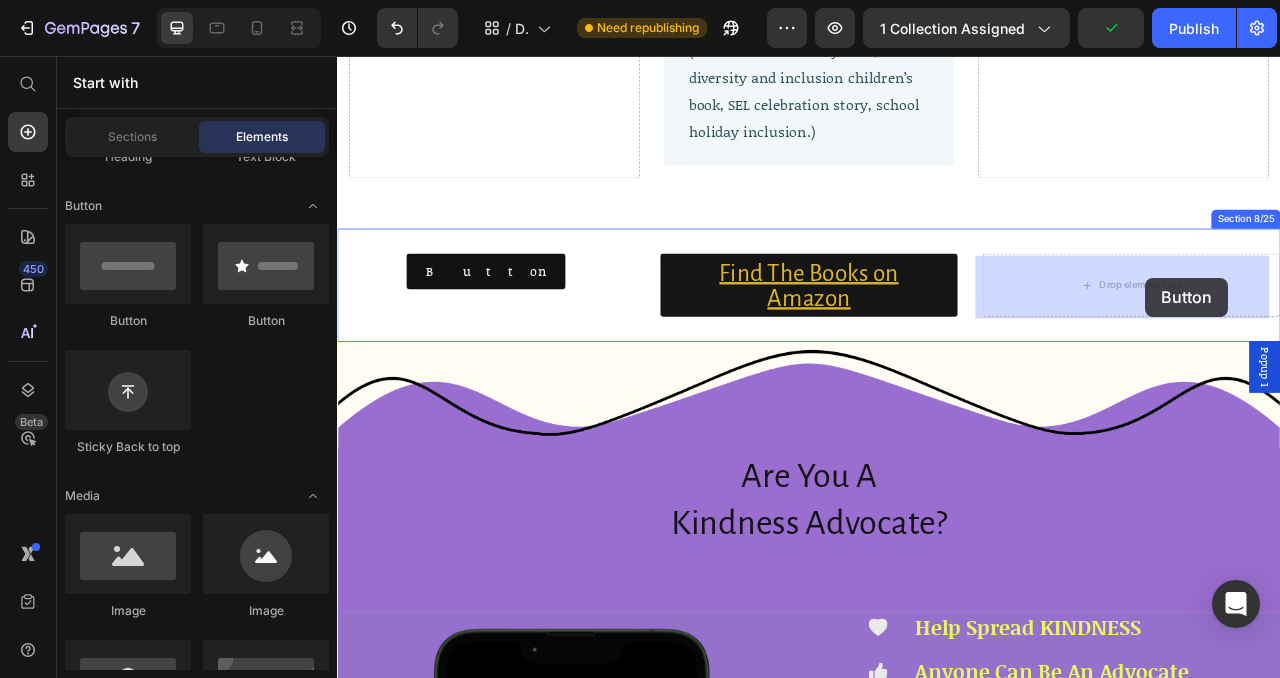 drag, startPoint x: 482, startPoint y: 326, endPoint x: 1365, endPoint y: 332, distance: 883.0204 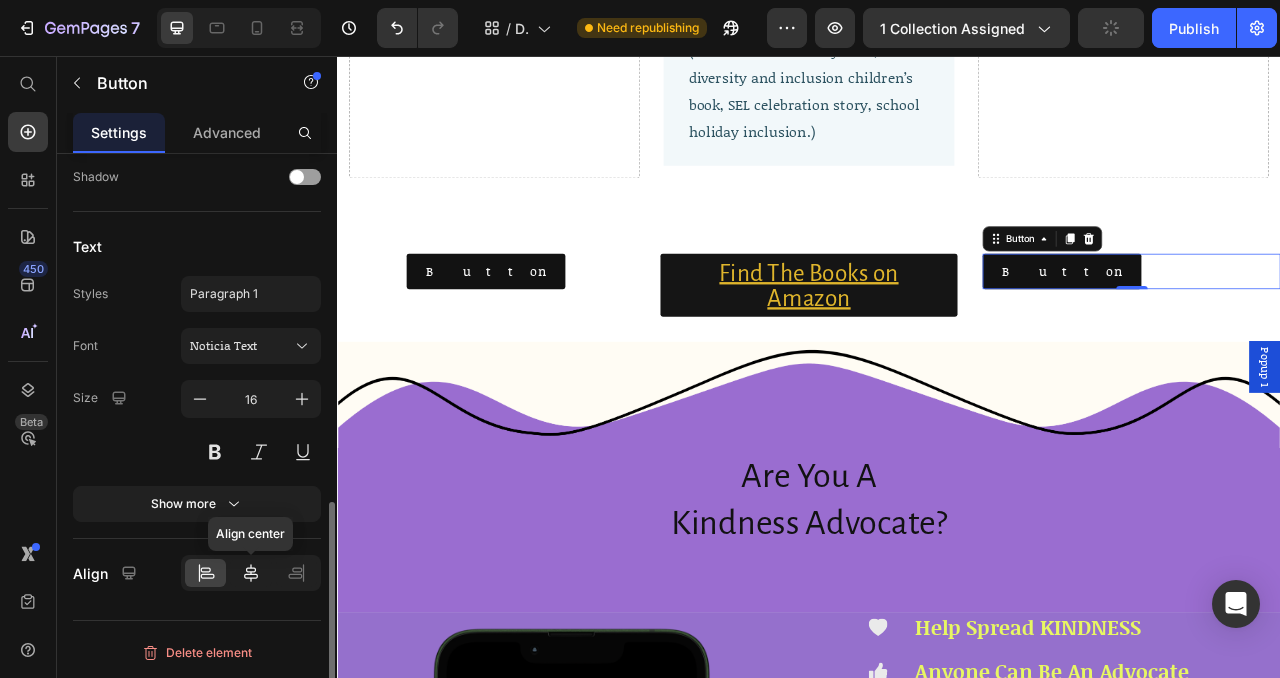 click 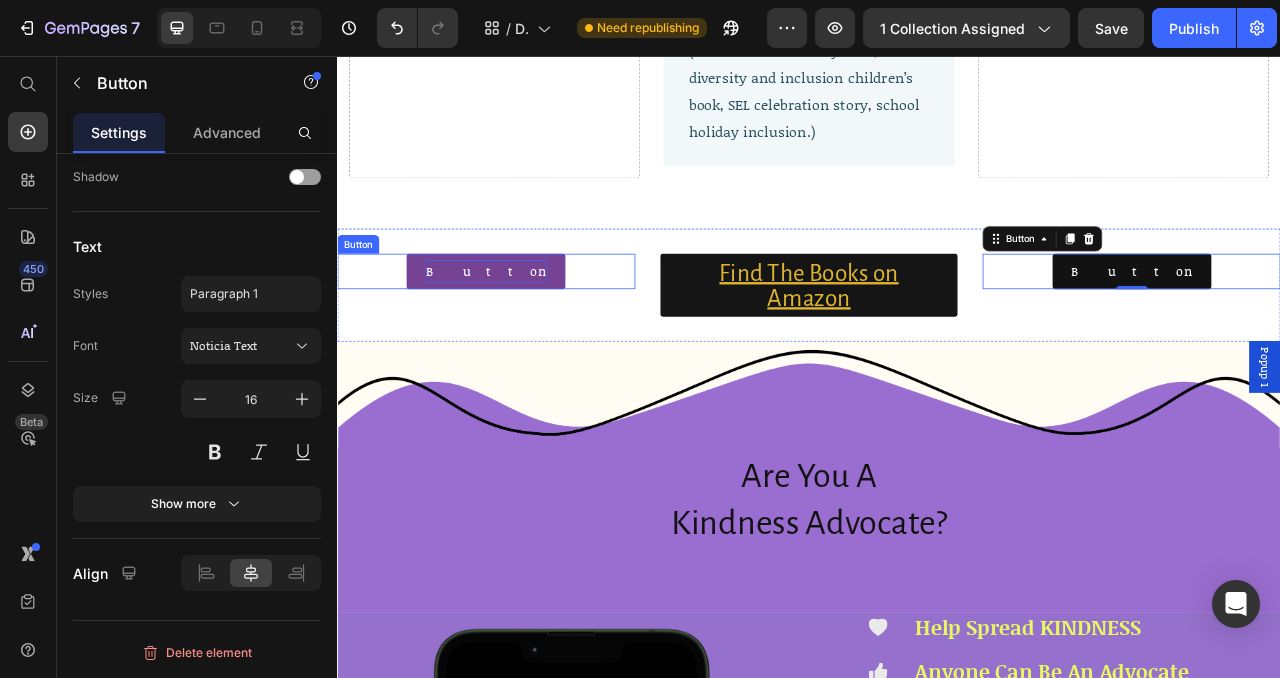click on "Button" at bounding box center (526, 330) 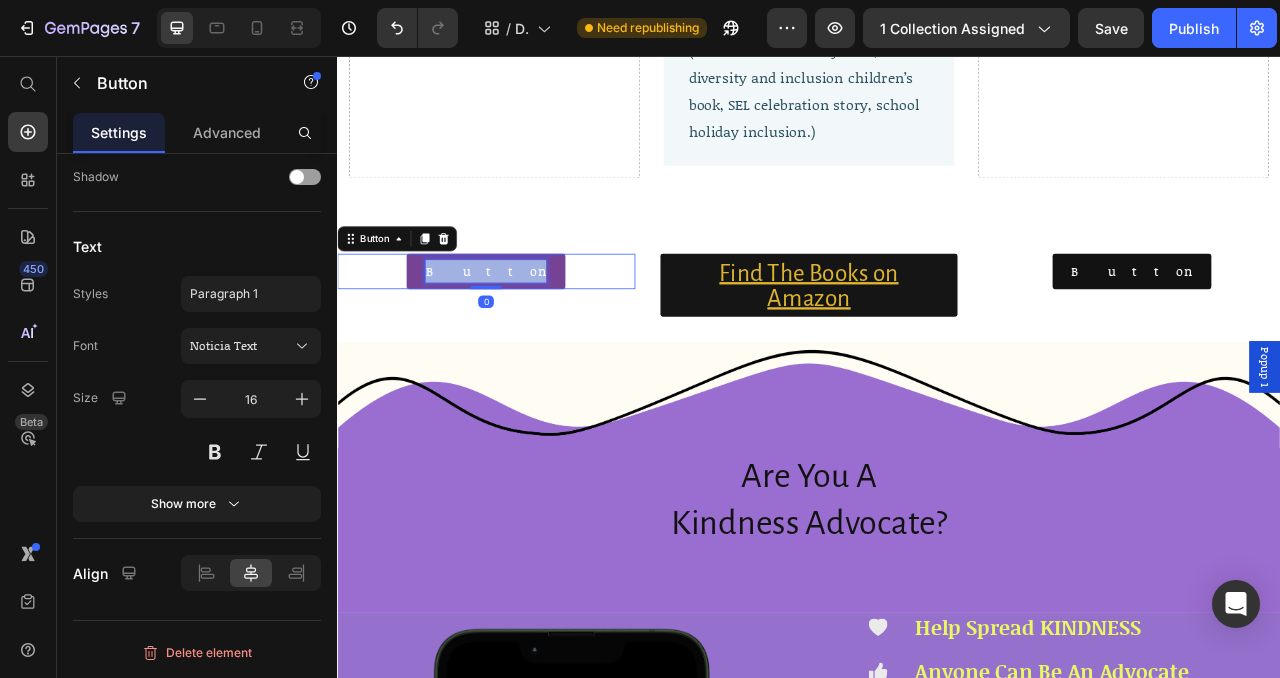 click on "Button" at bounding box center (526, 330) 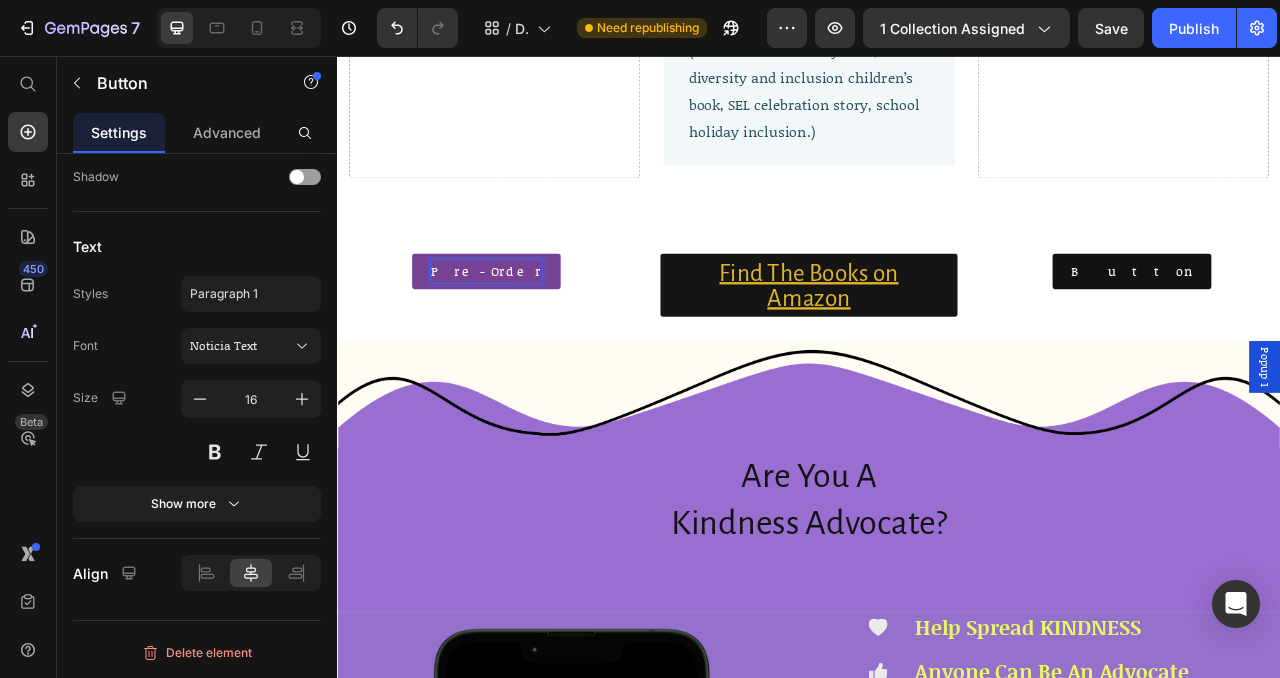 click on "Pre-Order" at bounding box center [526, 330] 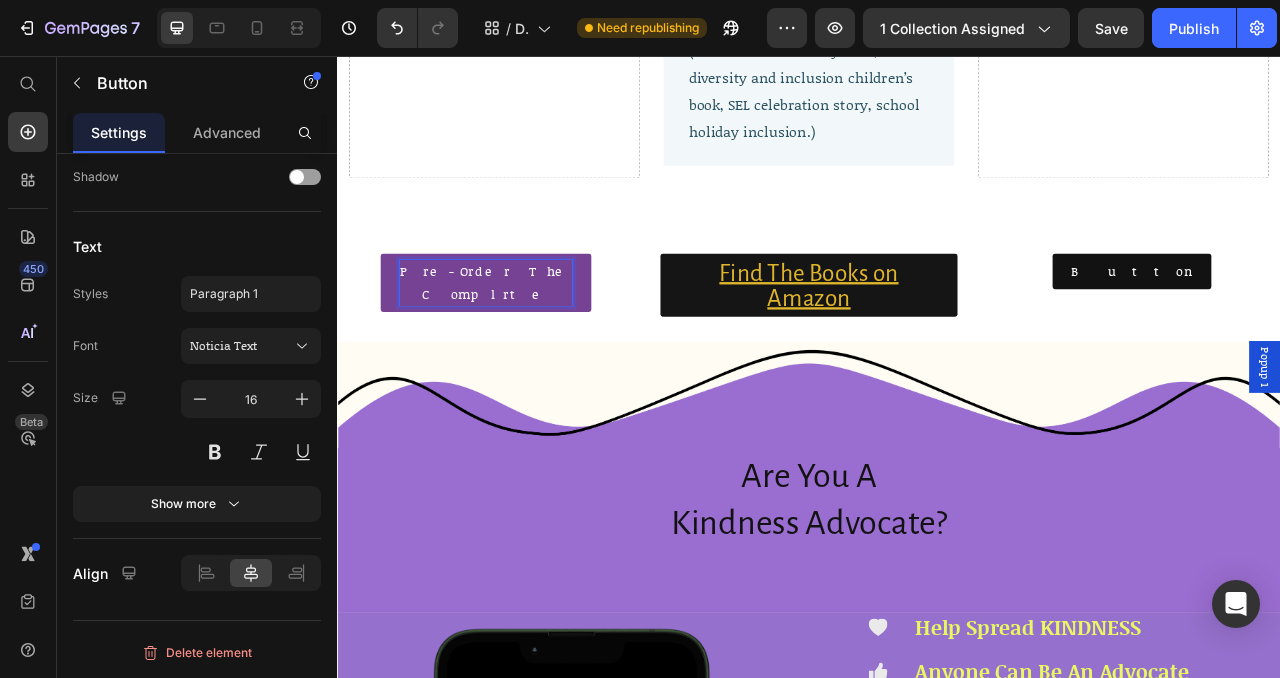 click on "Pre-Order The Complrte" at bounding box center [526, 345] 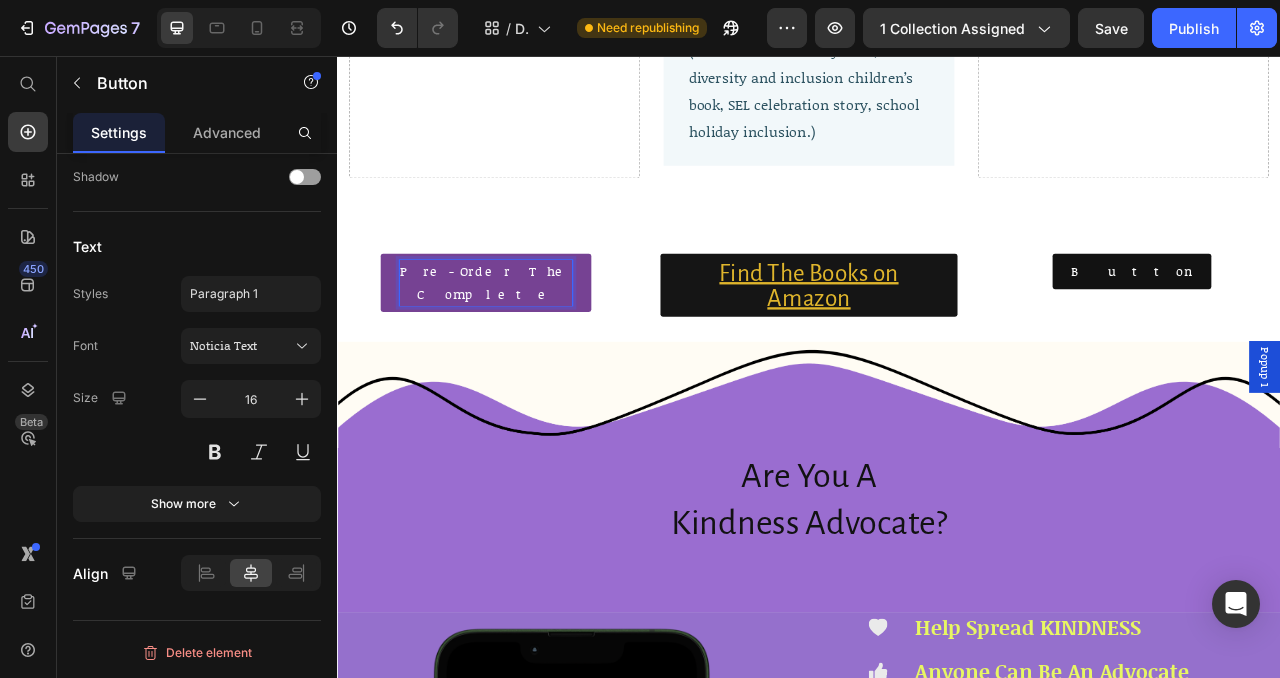 click on "Pre-Order The Complete" at bounding box center (526, 345) 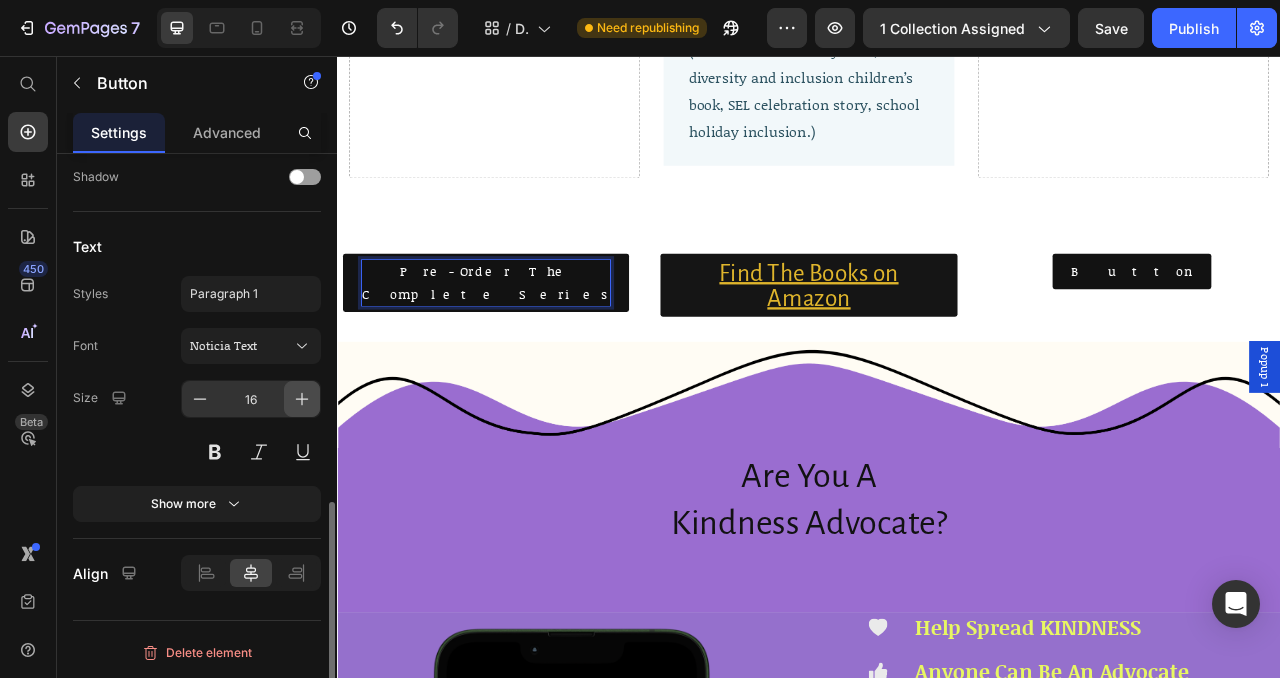 click 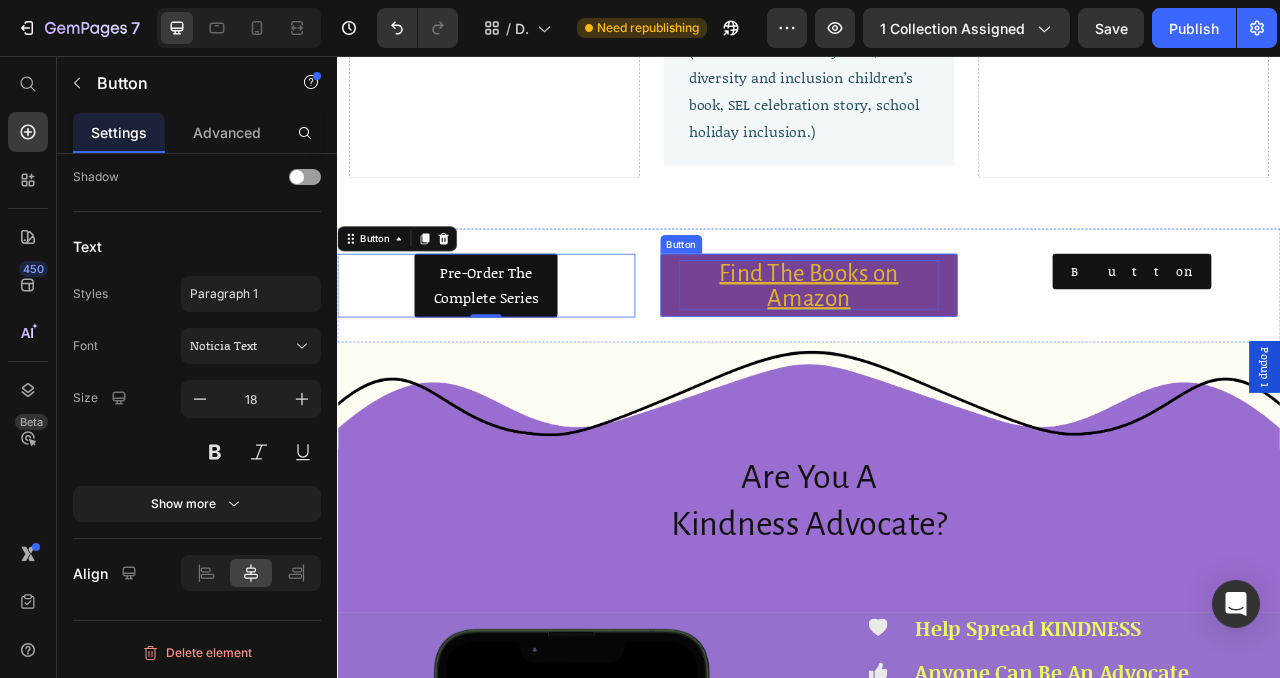 click on "Find The Books on Amazon" at bounding box center (937, 348) 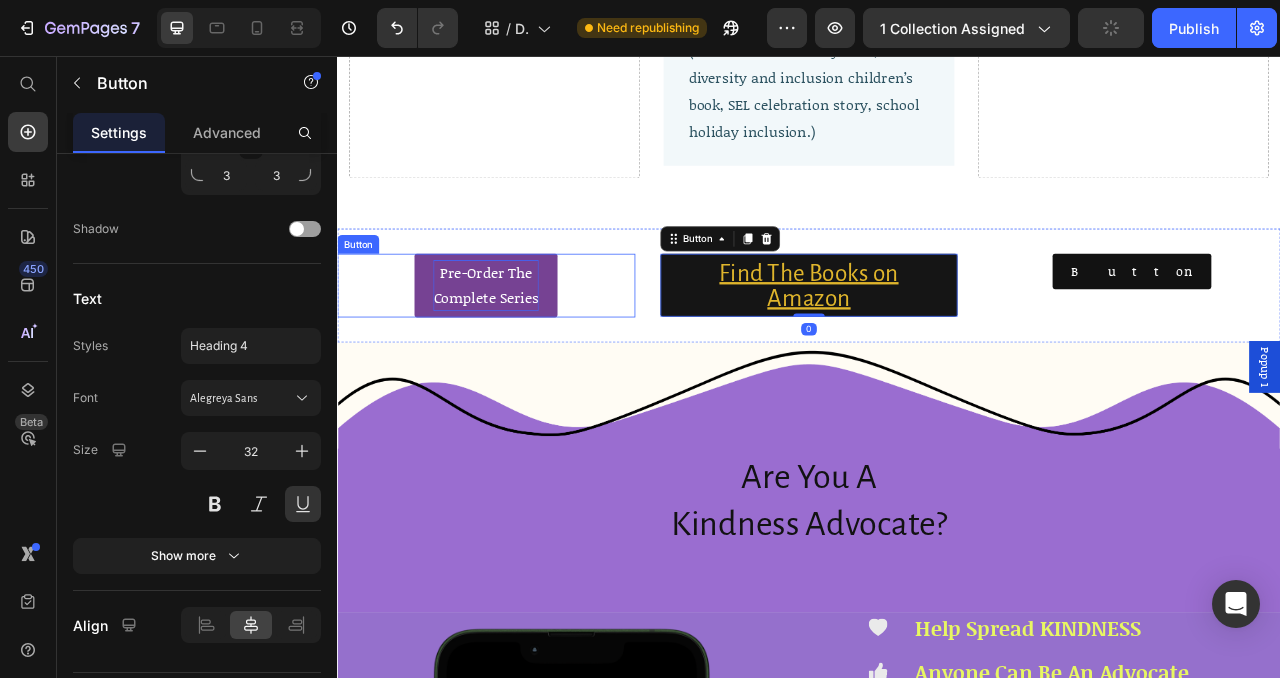 click on "Pre-Order The Complete Series" at bounding box center (526, 348) 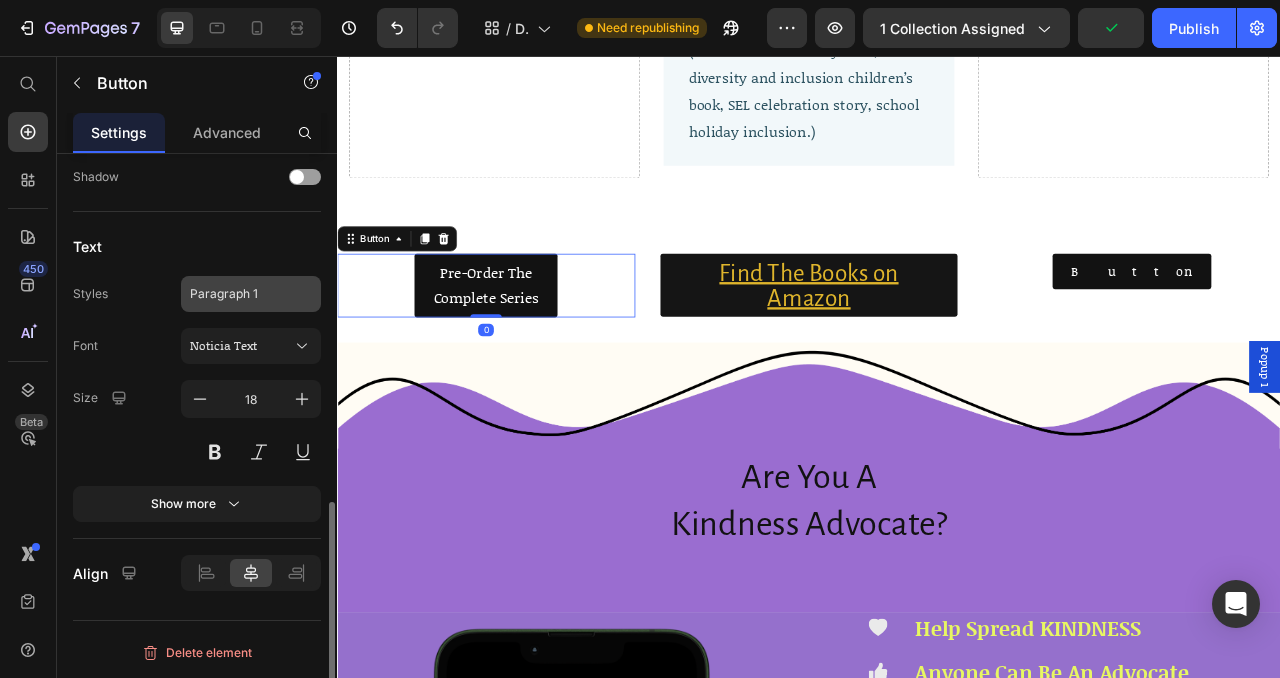 click on "Paragraph 1" at bounding box center (239, 294) 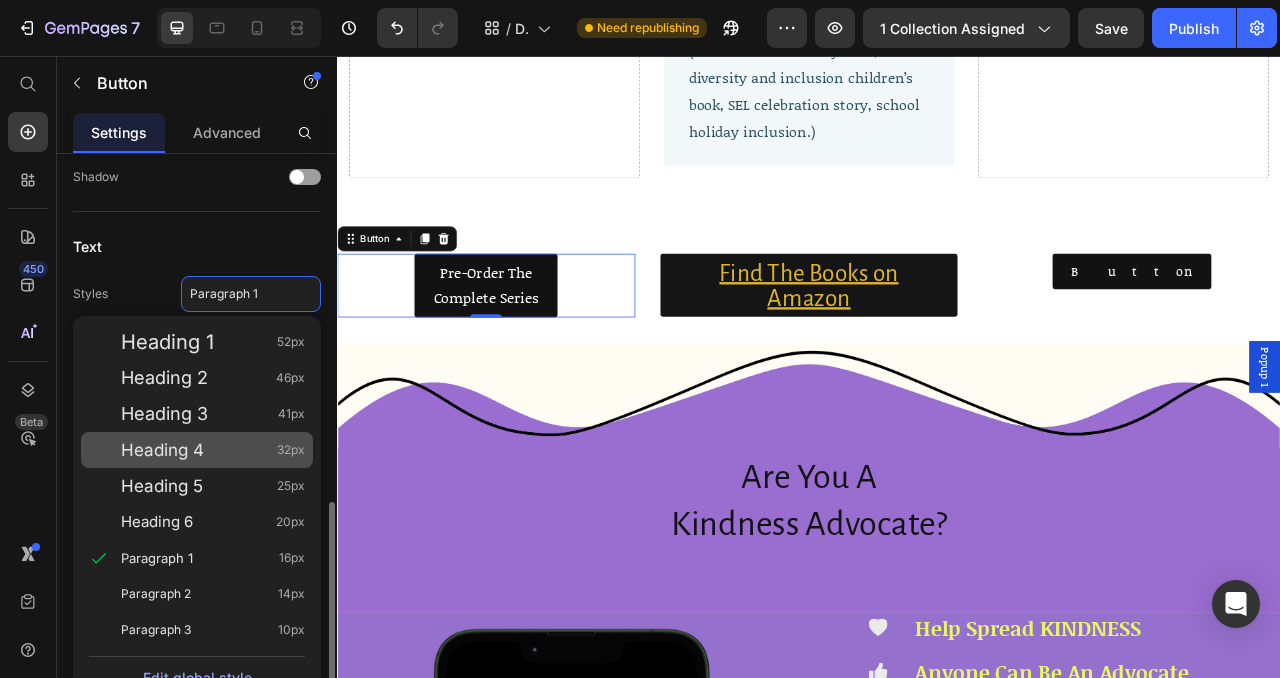 click on "Heading 4 32px" at bounding box center (213, 450) 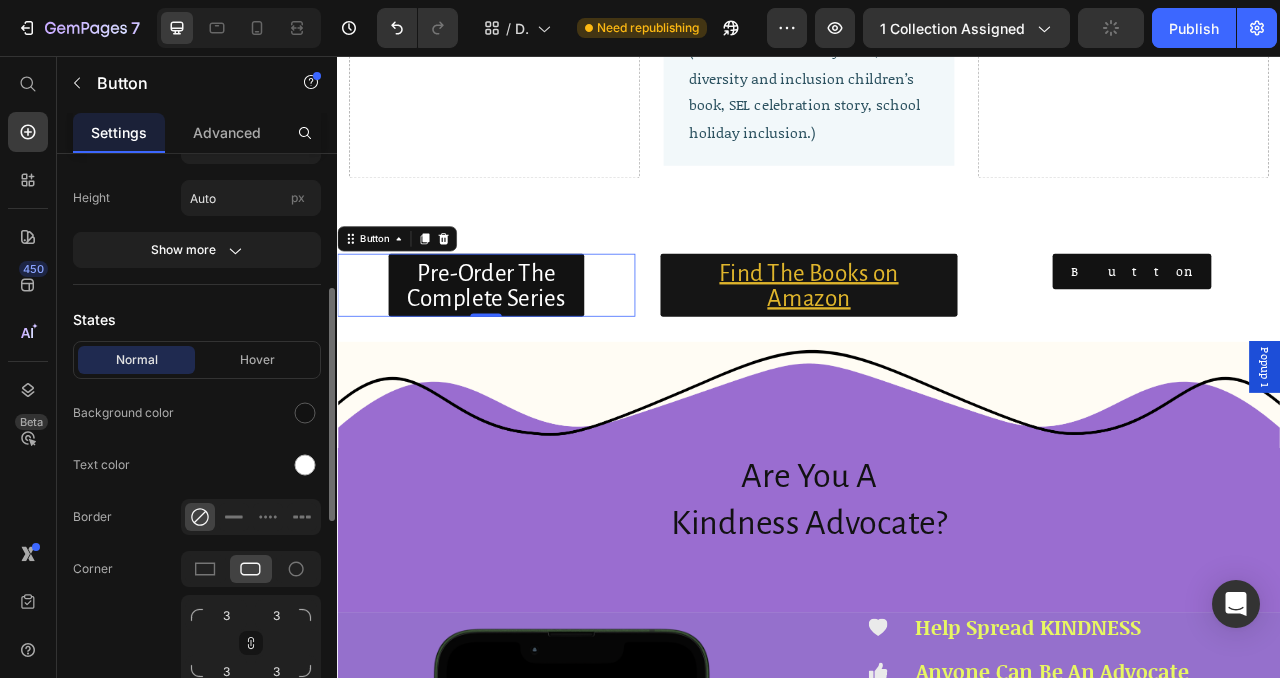 scroll, scrollTop: 321, scrollLeft: 0, axis: vertical 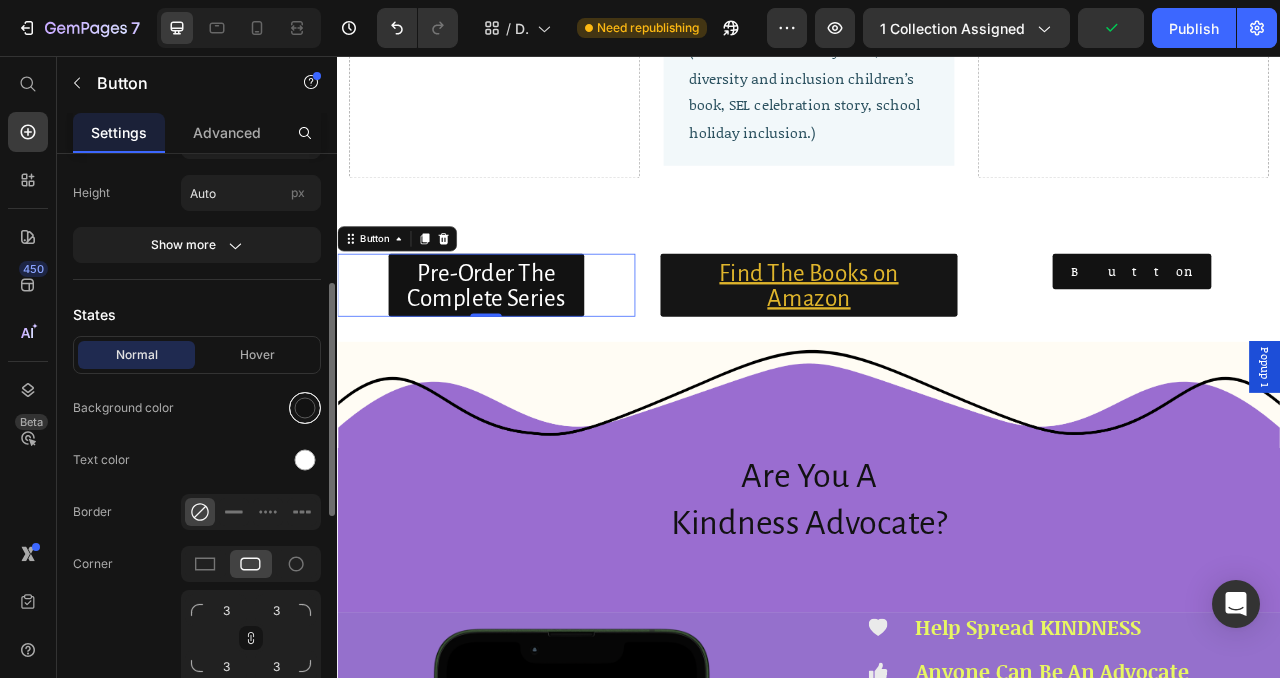 click at bounding box center [305, 408] 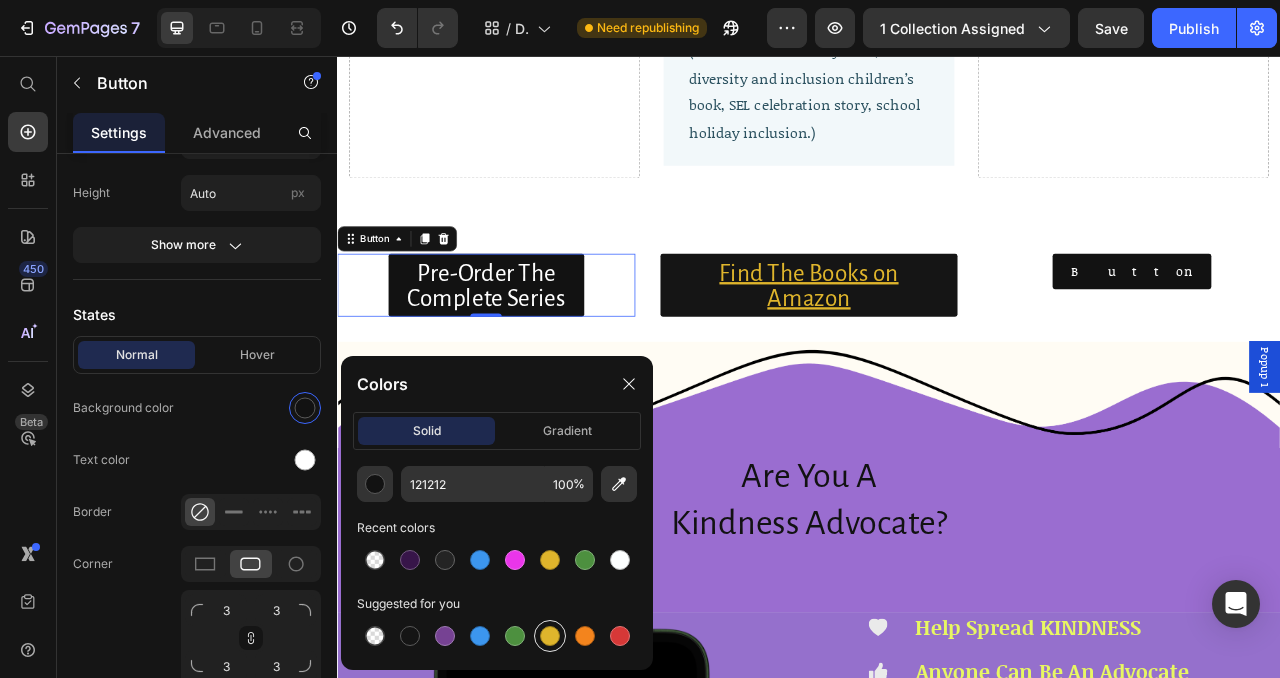 click at bounding box center [550, 636] 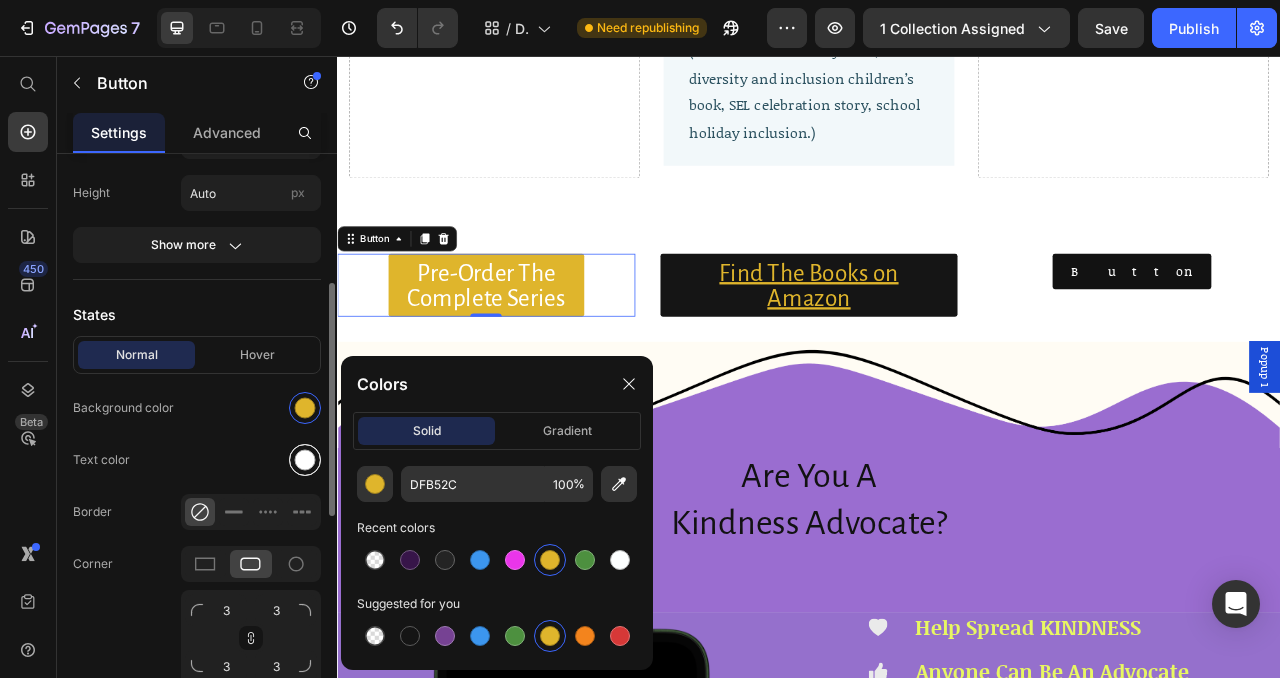 click at bounding box center [305, 460] 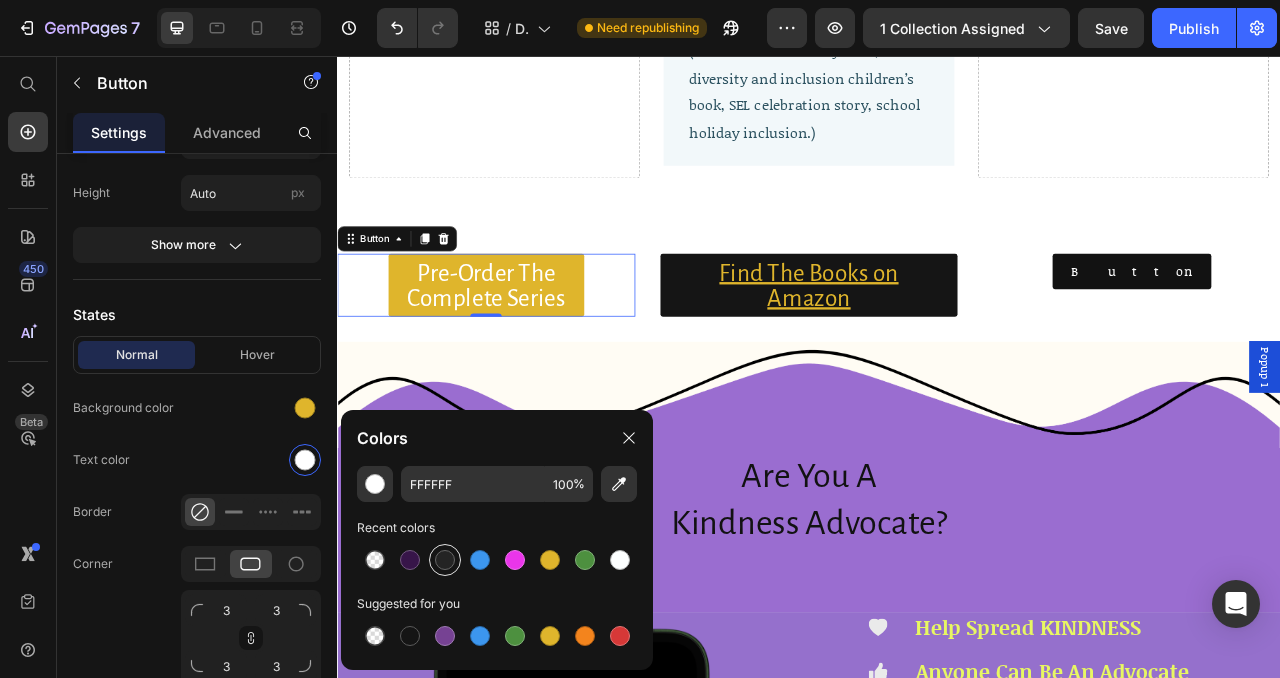 click at bounding box center [445, 560] 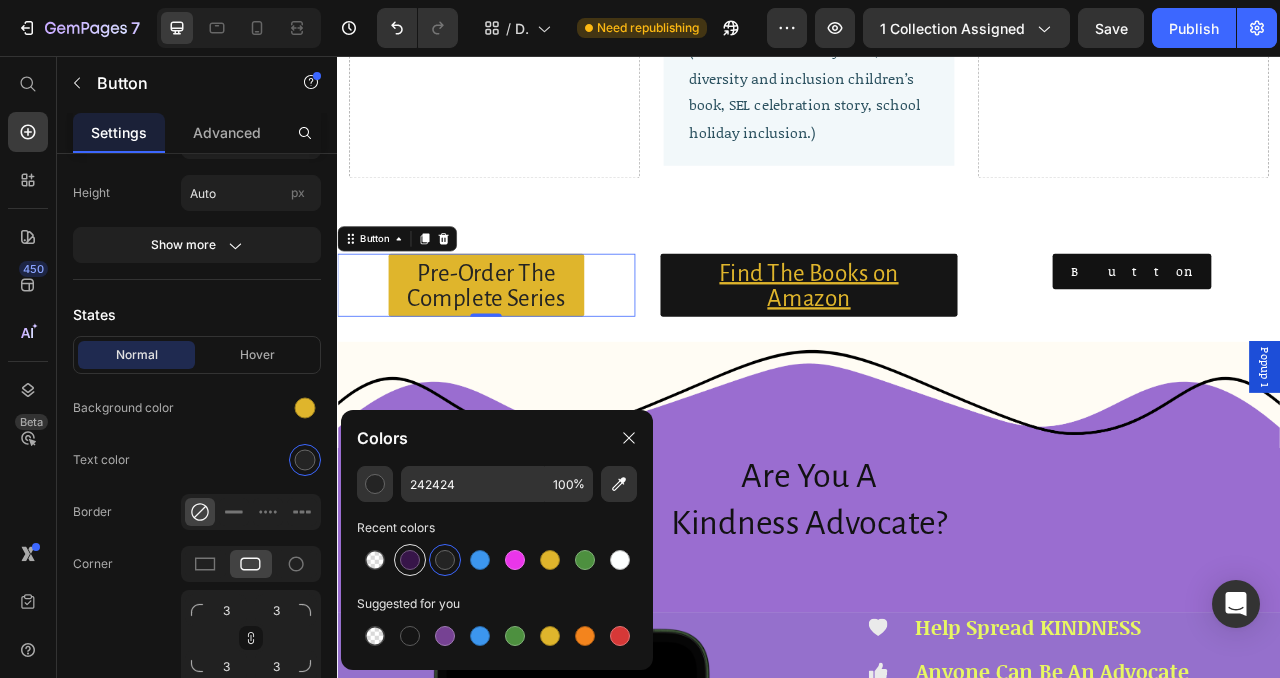 click at bounding box center [410, 560] 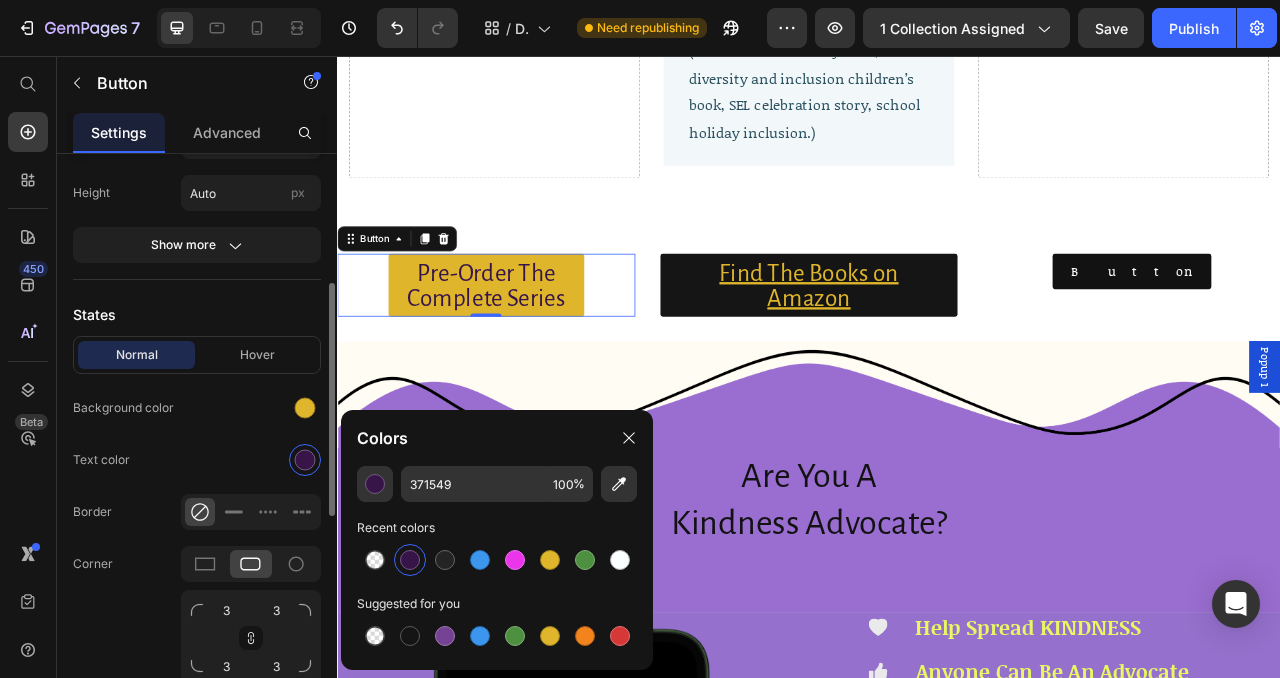 click on "Text color" 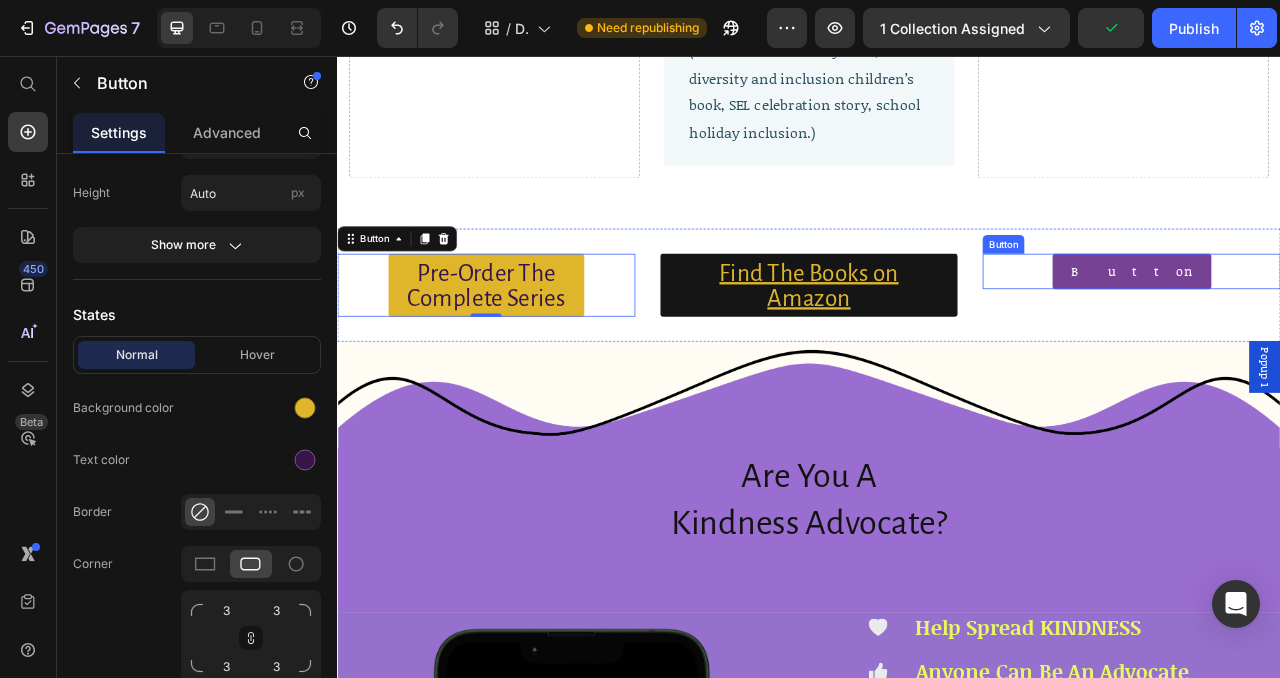 click on "Button" at bounding box center (1348, 330) 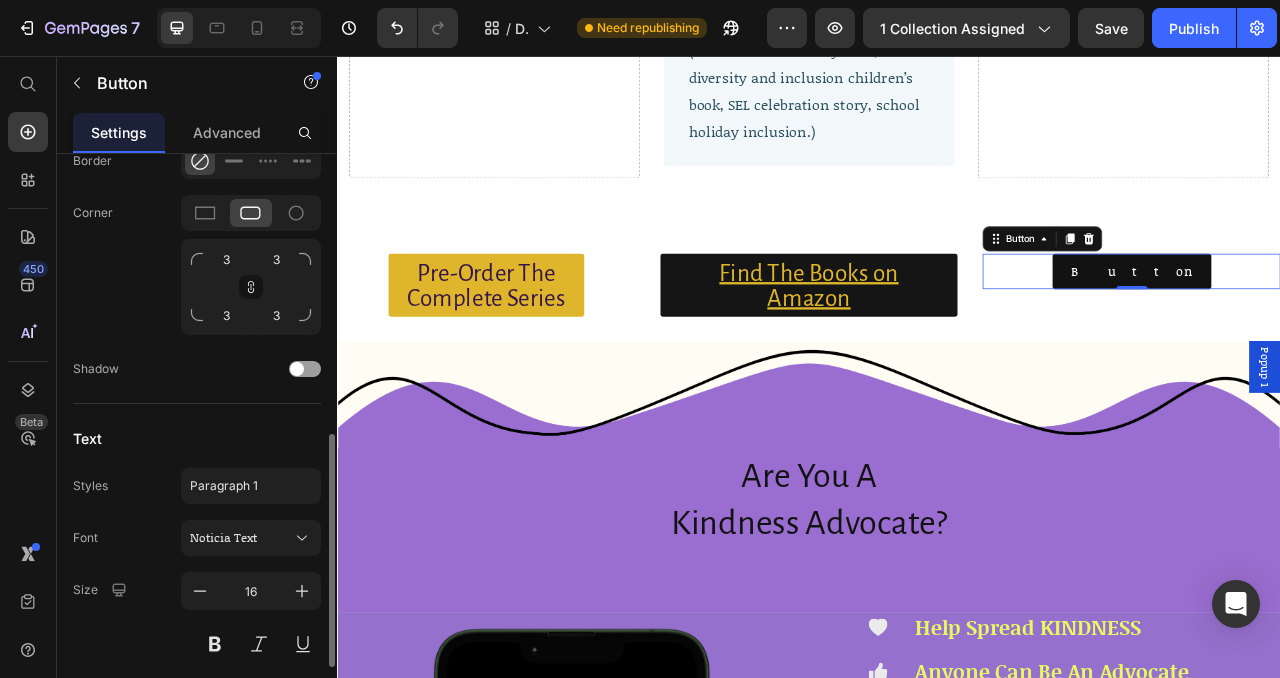 scroll, scrollTop: 679, scrollLeft: 0, axis: vertical 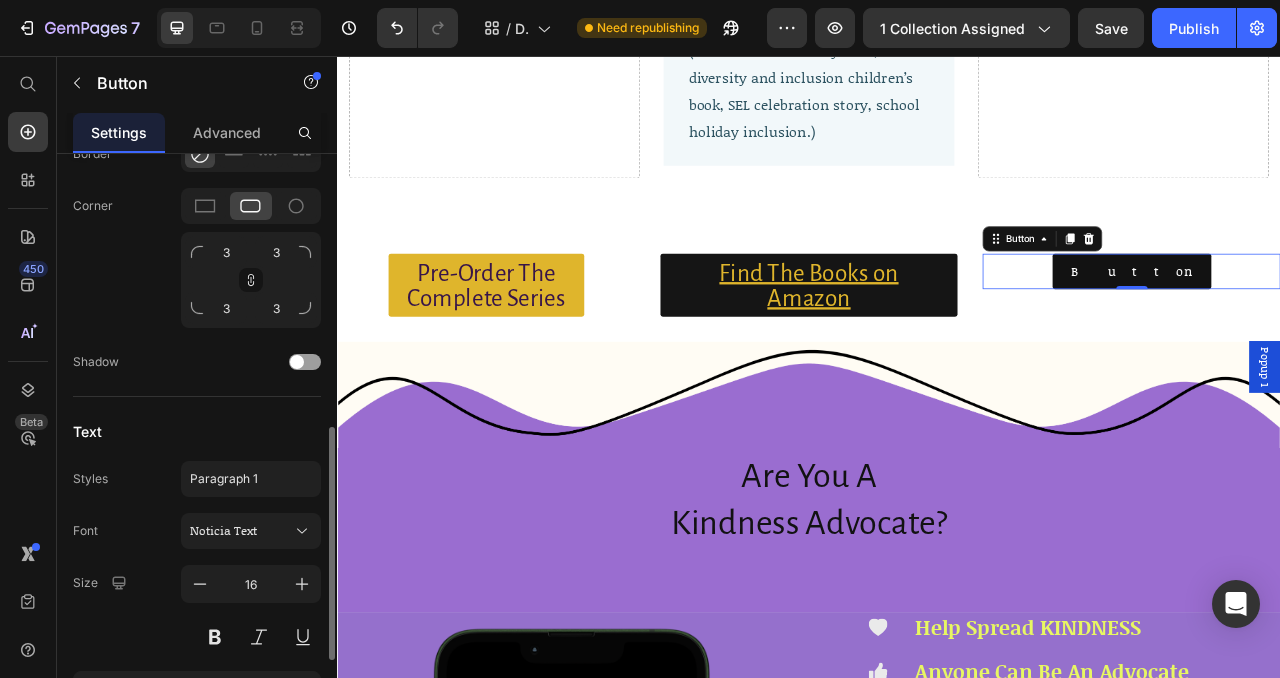 click on "Paragraph 1" at bounding box center (251, 479) 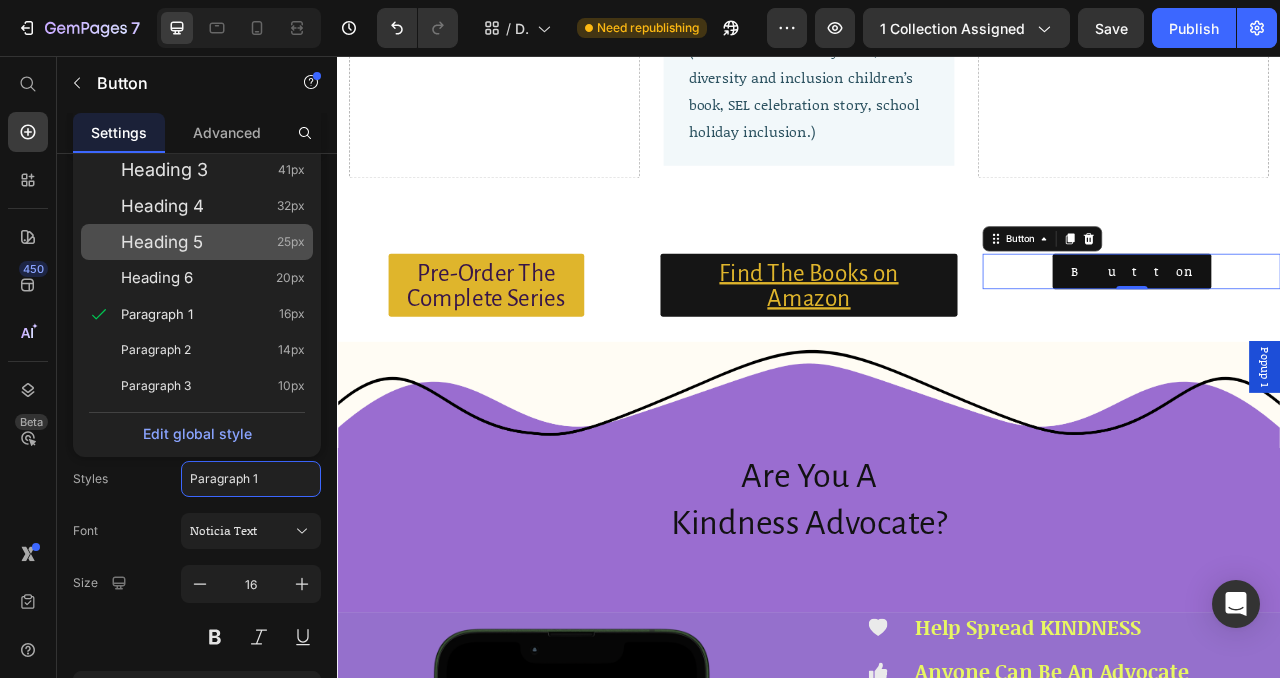 click on "Heading 5" at bounding box center (162, 242) 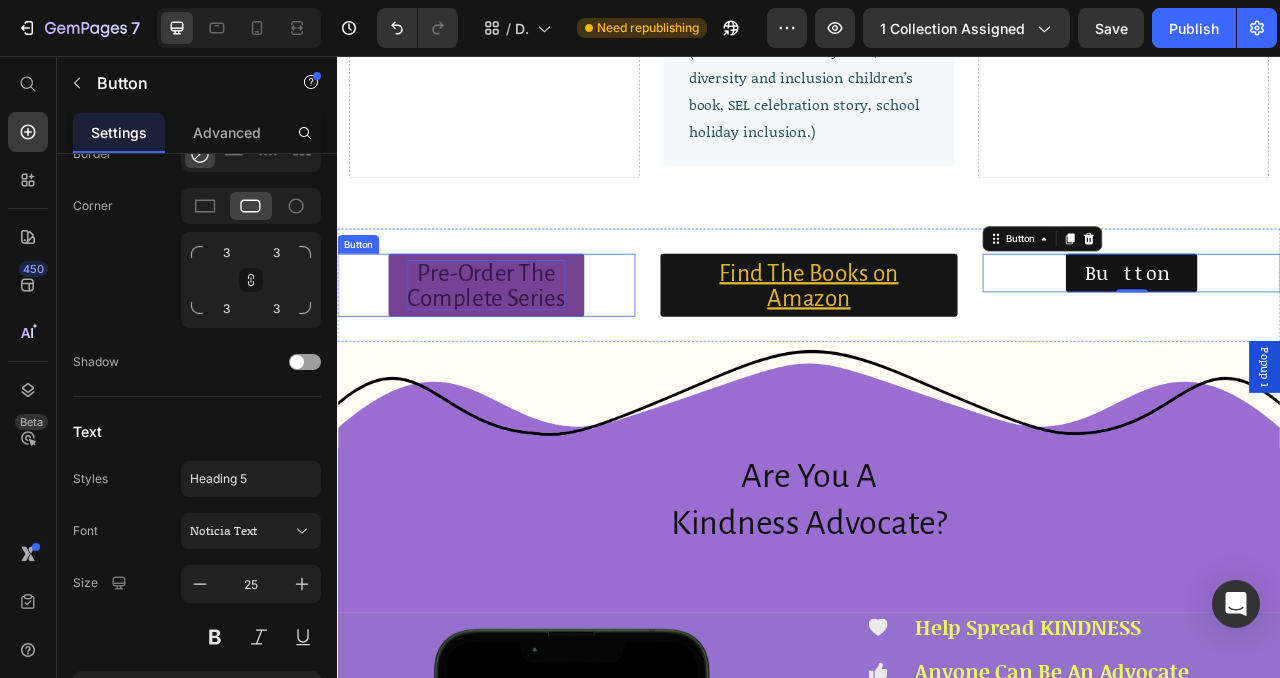 click on "Pre-Order The Complete Series" at bounding box center [526, 348] 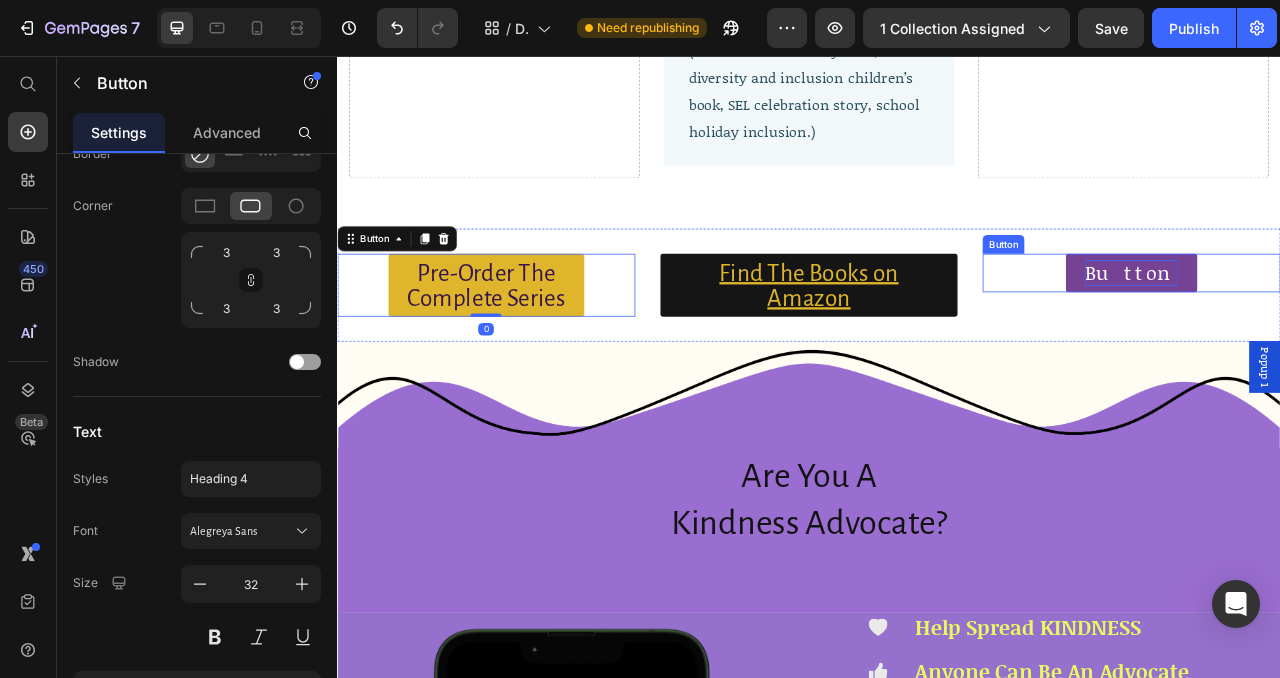 click on "Button" at bounding box center [1347, 332] 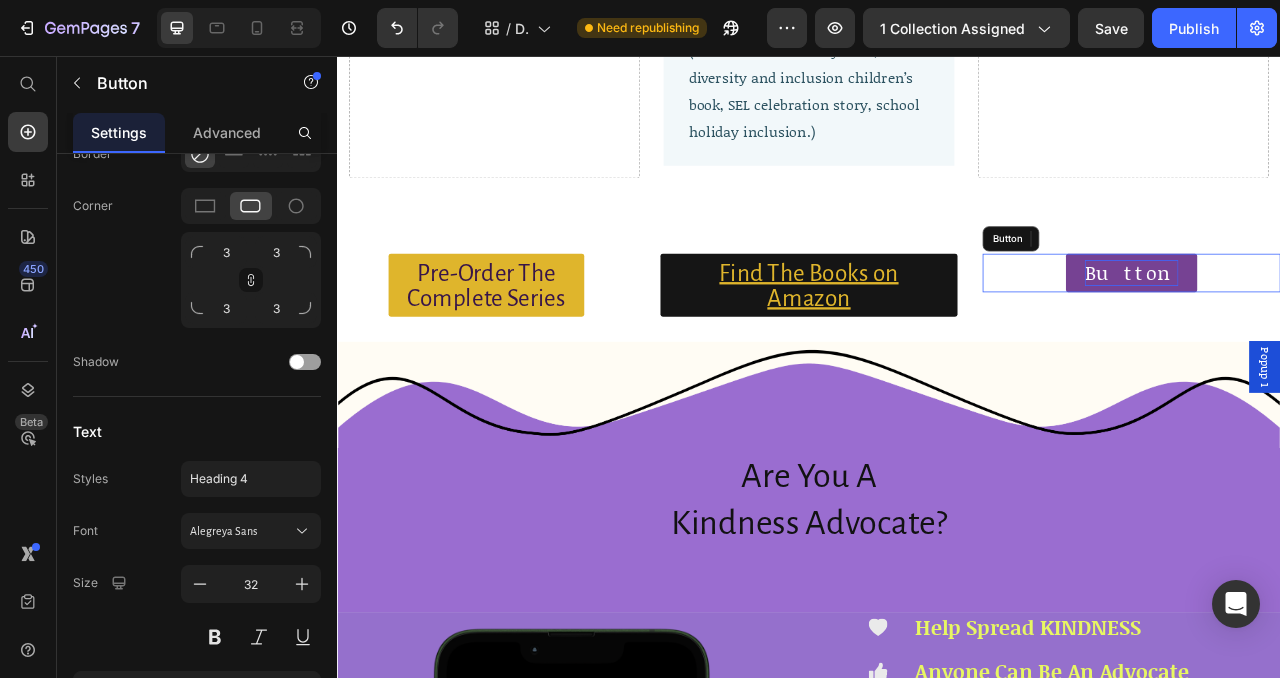 click on "Button" at bounding box center (1347, 332) 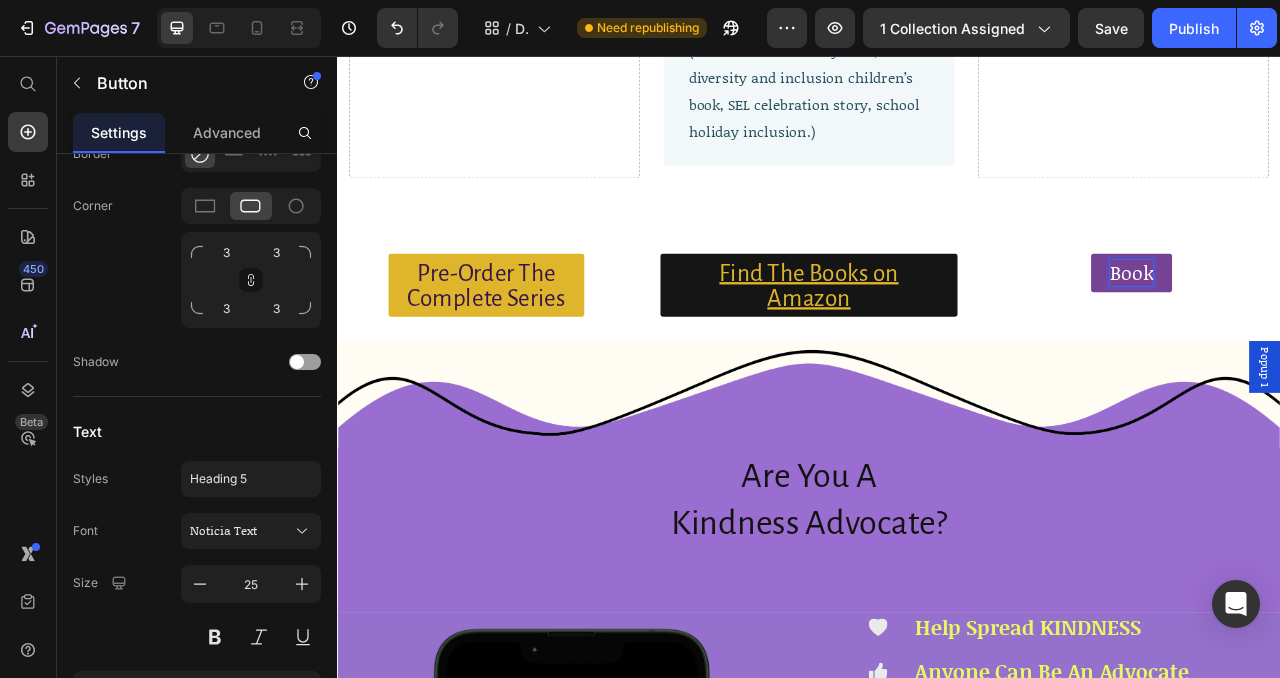 click on "Book" at bounding box center [1347, 332] 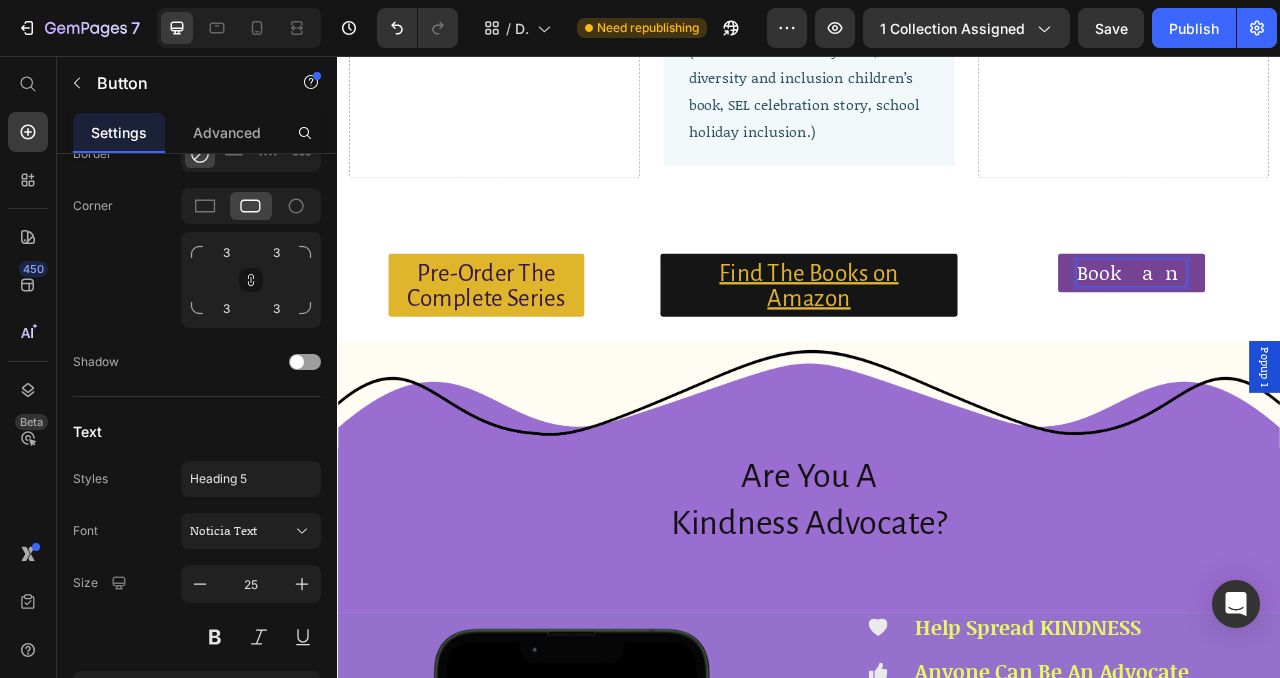click on "Book an" at bounding box center [1347, 332] 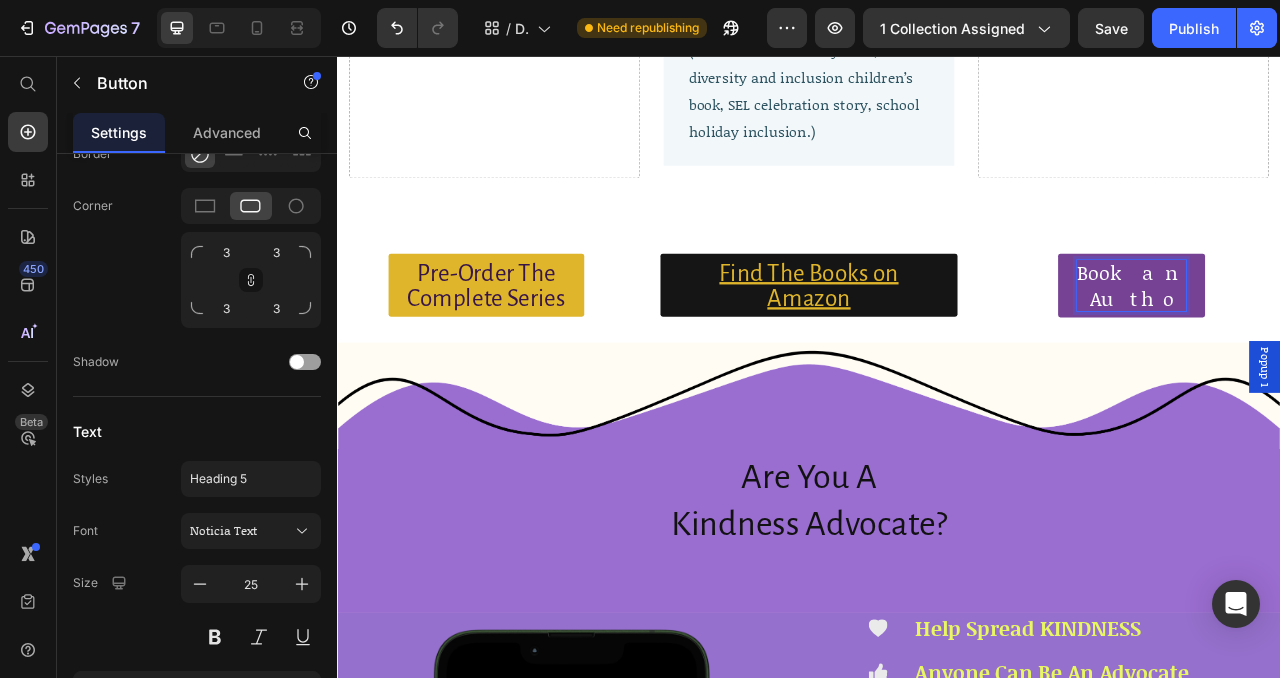 click on "Book an  Autho" at bounding box center (1347, 348) 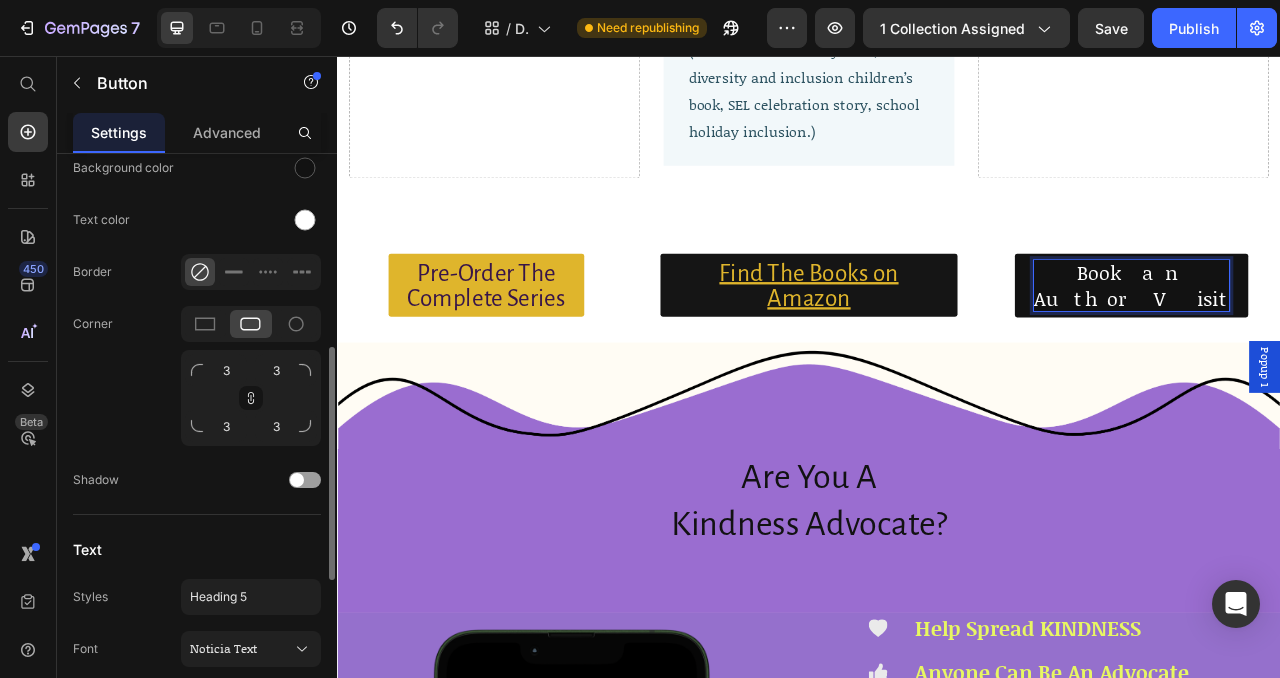 scroll, scrollTop: 538, scrollLeft: 0, axis: vertical 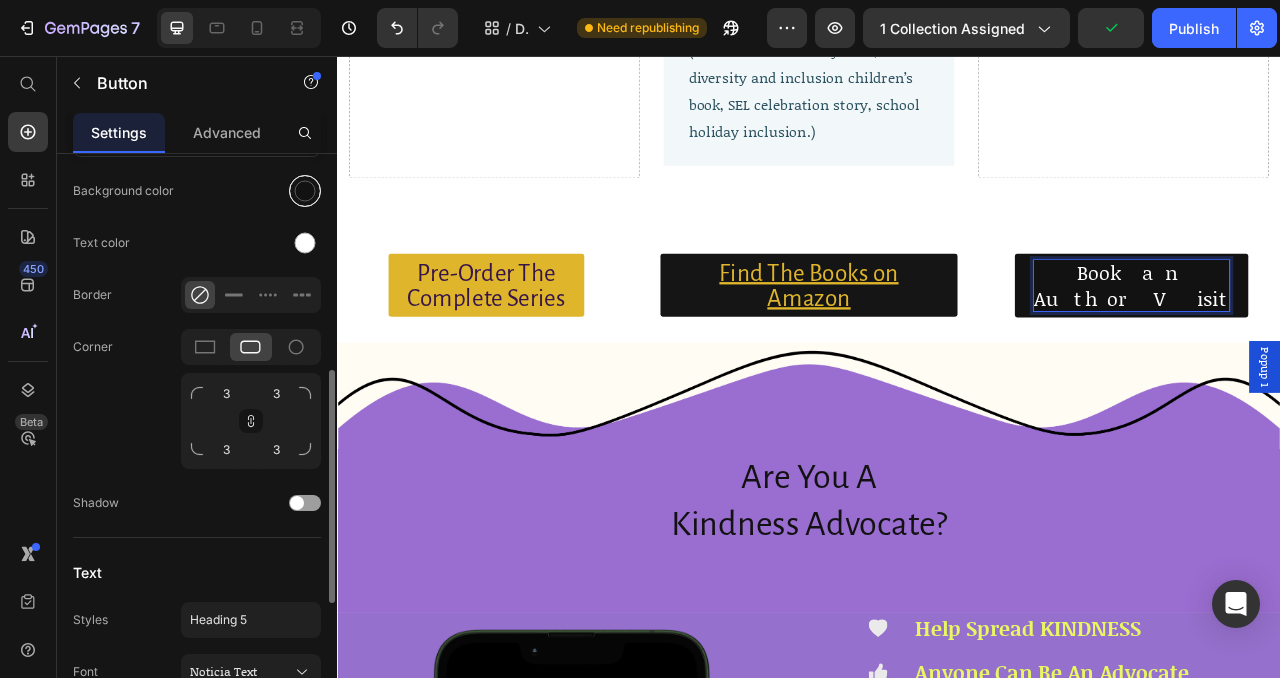 click at bounding box center (305, 191) 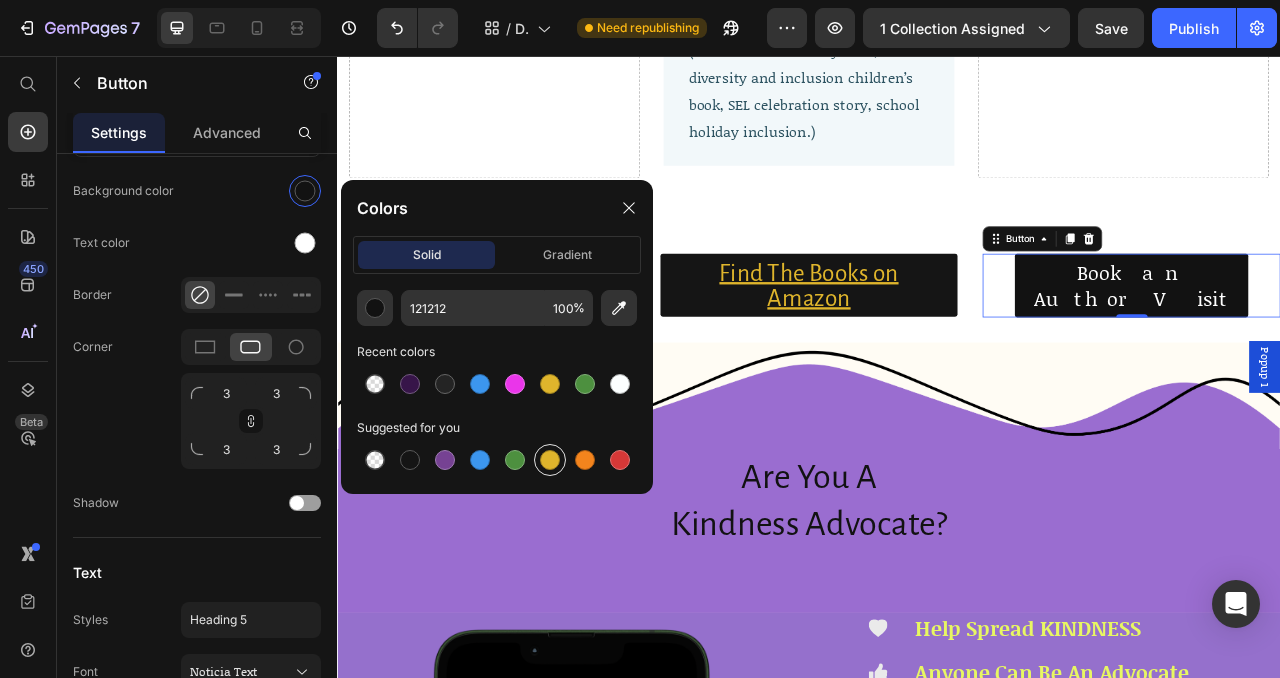 click at bounding box center [550, 460] 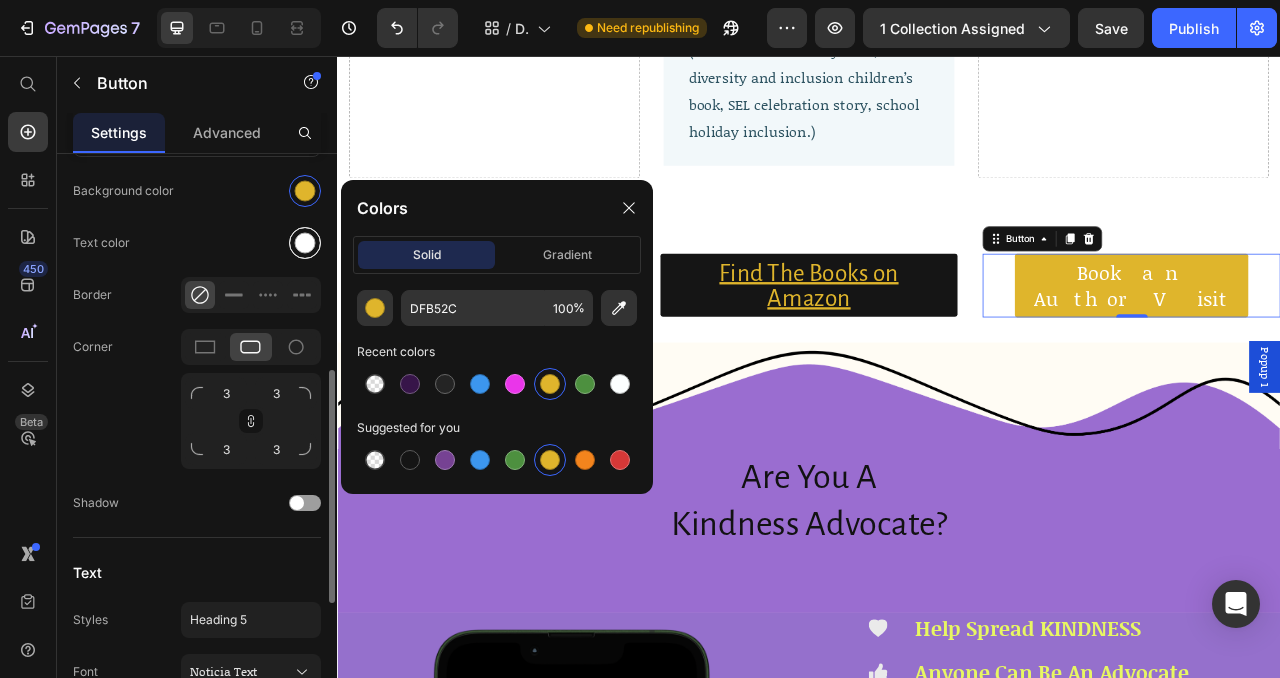 click at bounding box center [305, 243] 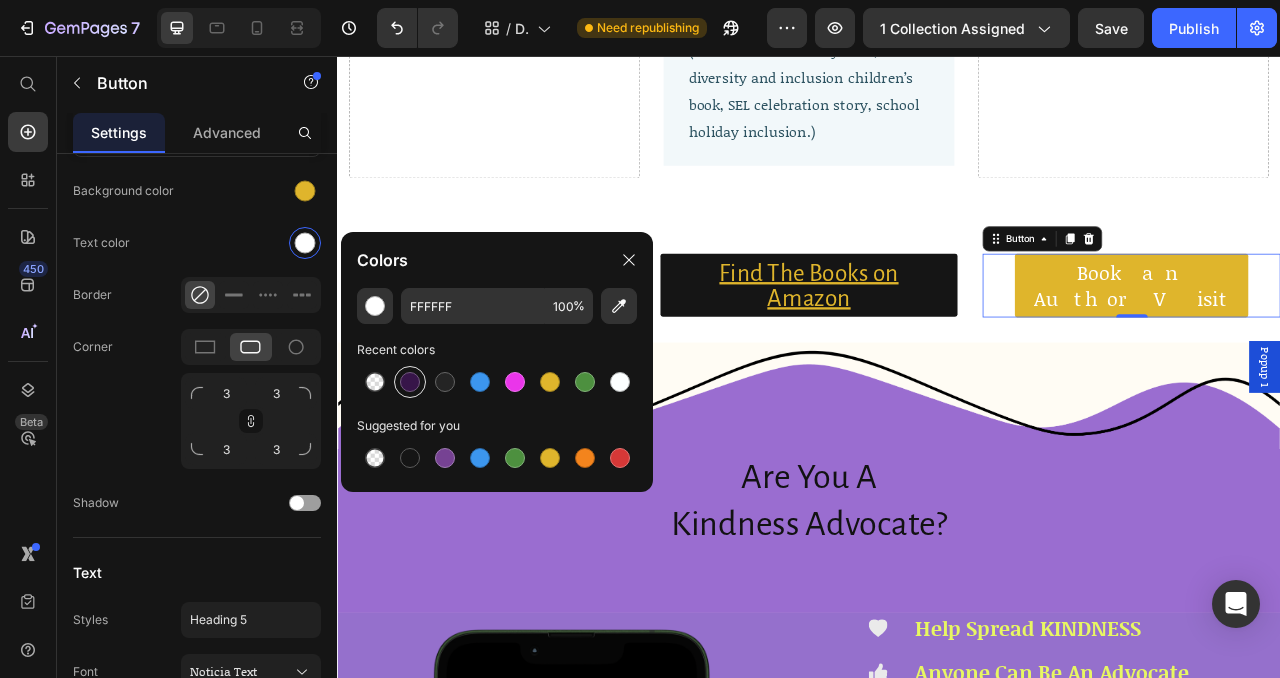 click at bounding box center (410, 382) 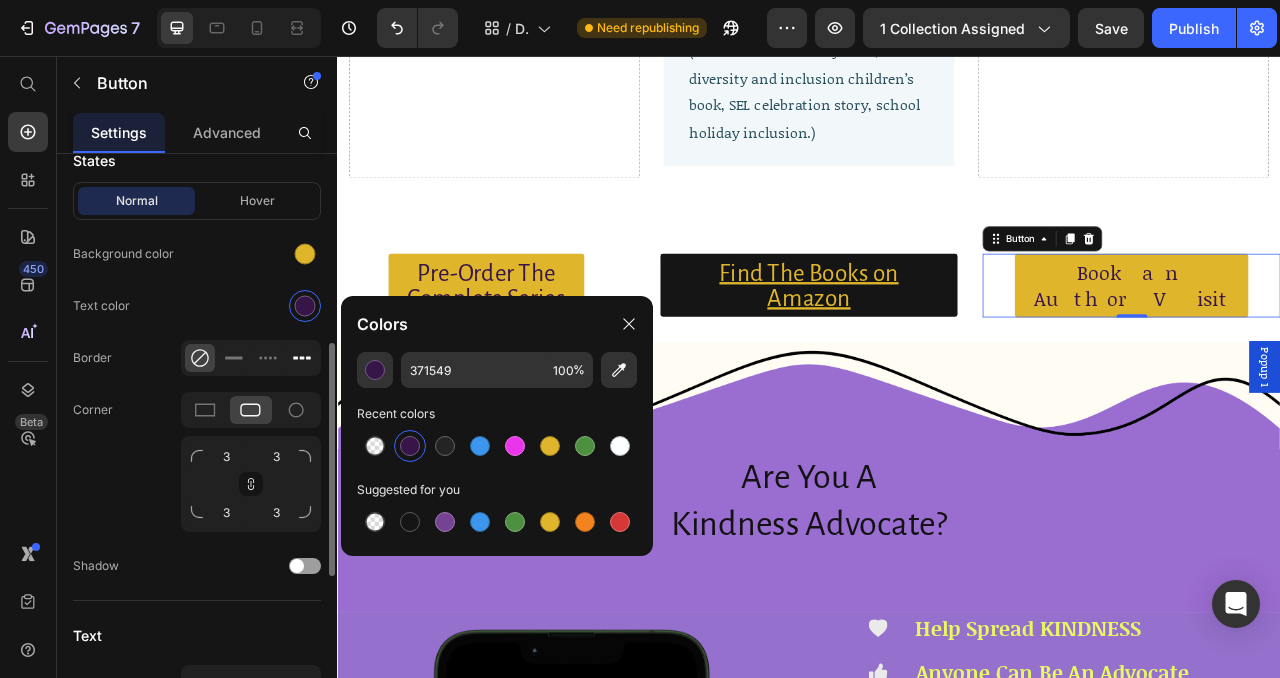 scroll, scrollTop: 474, scrollLeft: 0, axis: vertical 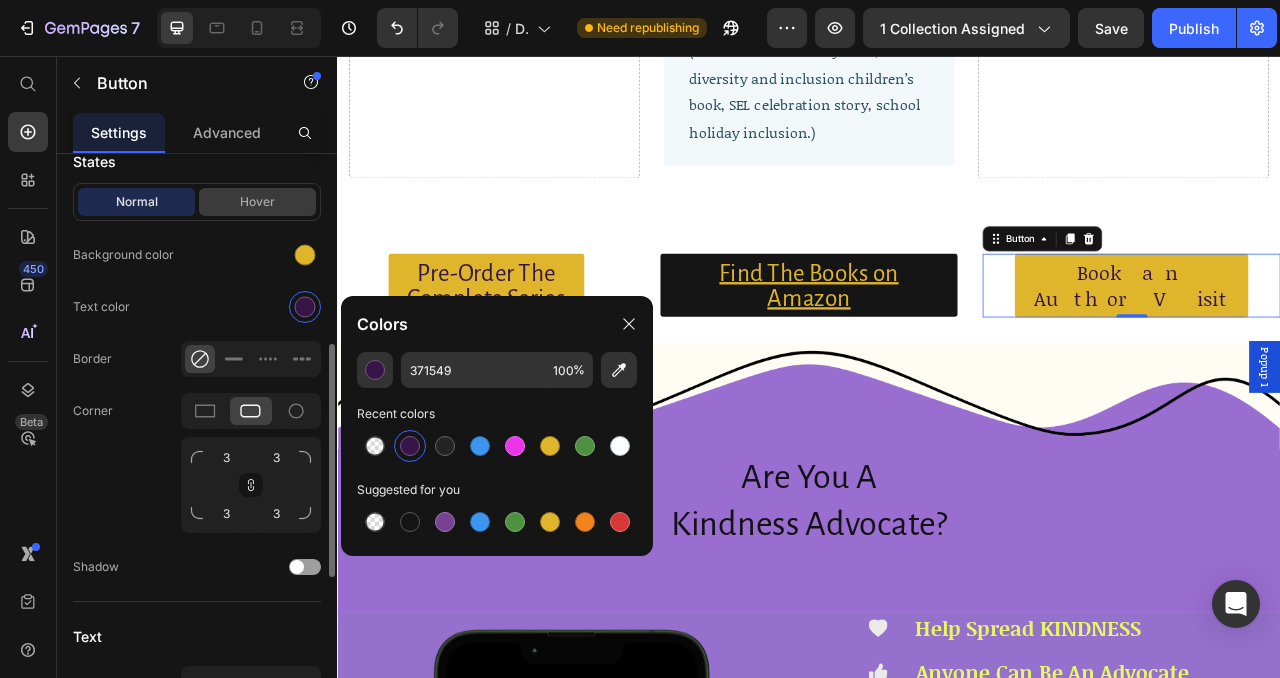 click on "Hover" at bounding box center [257, 202] 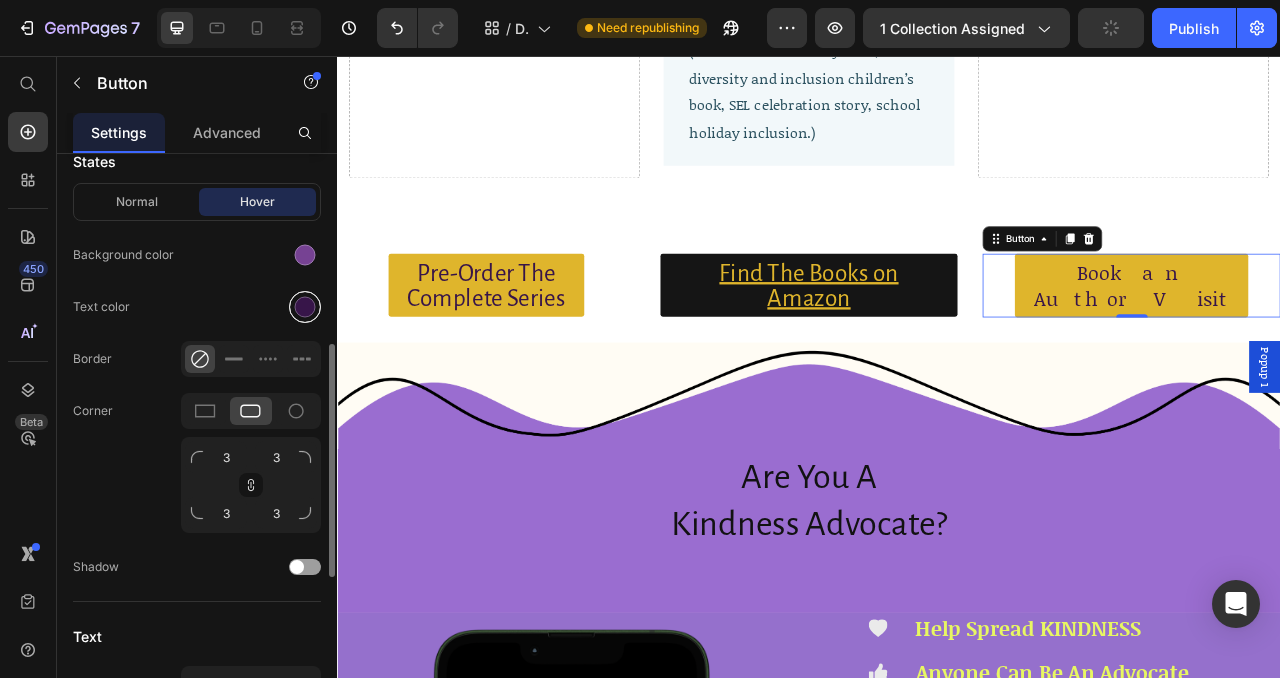 click at bounding box center [305, 307] 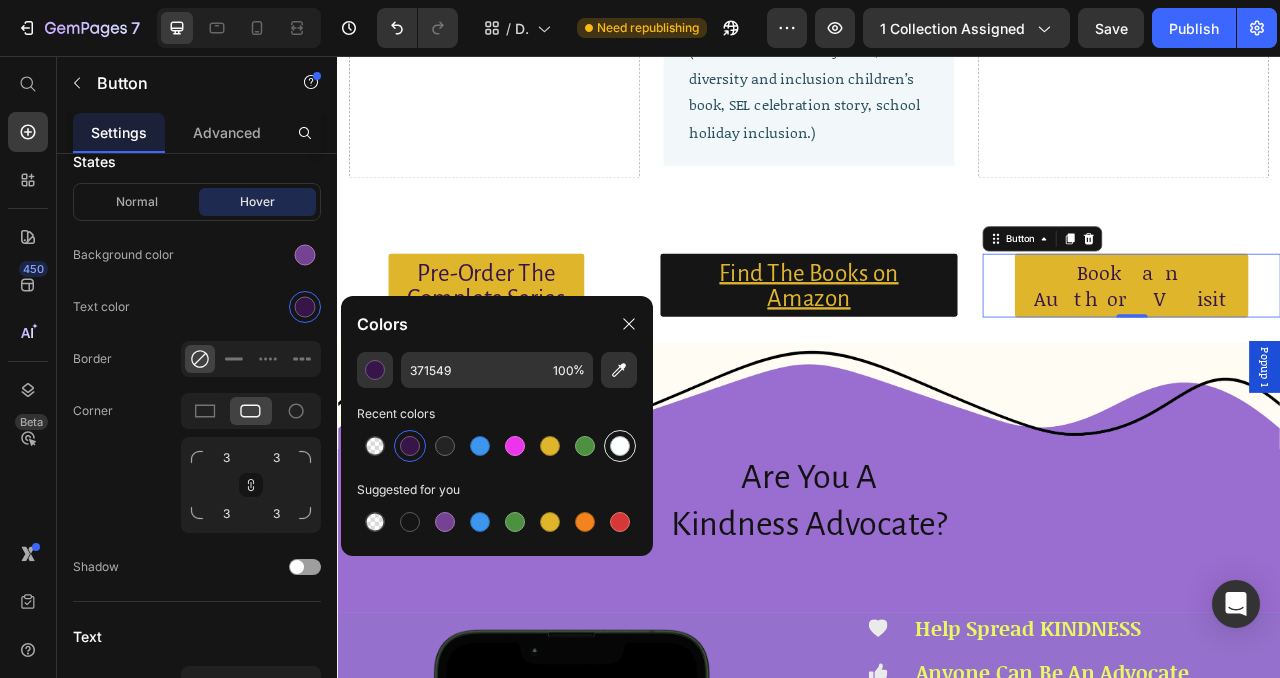 click at bounding box center [620, 446] 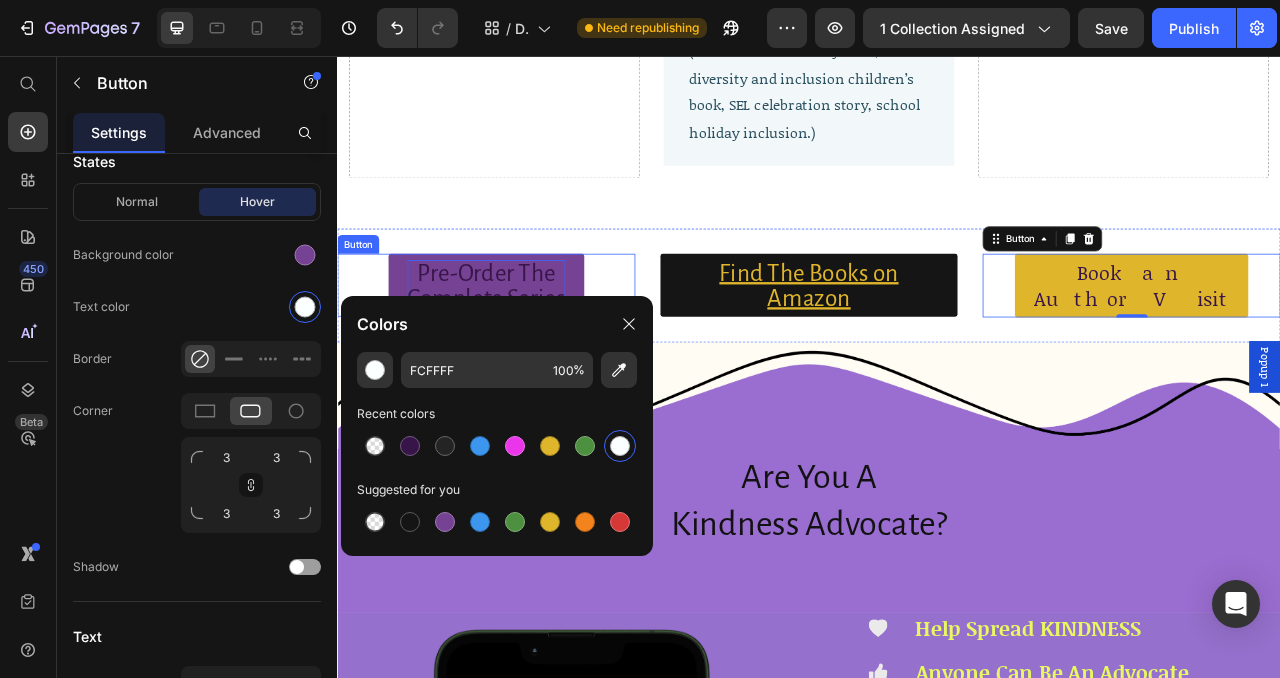click on "Pre-Order The Complete Series" at bounding box center (526, 348) 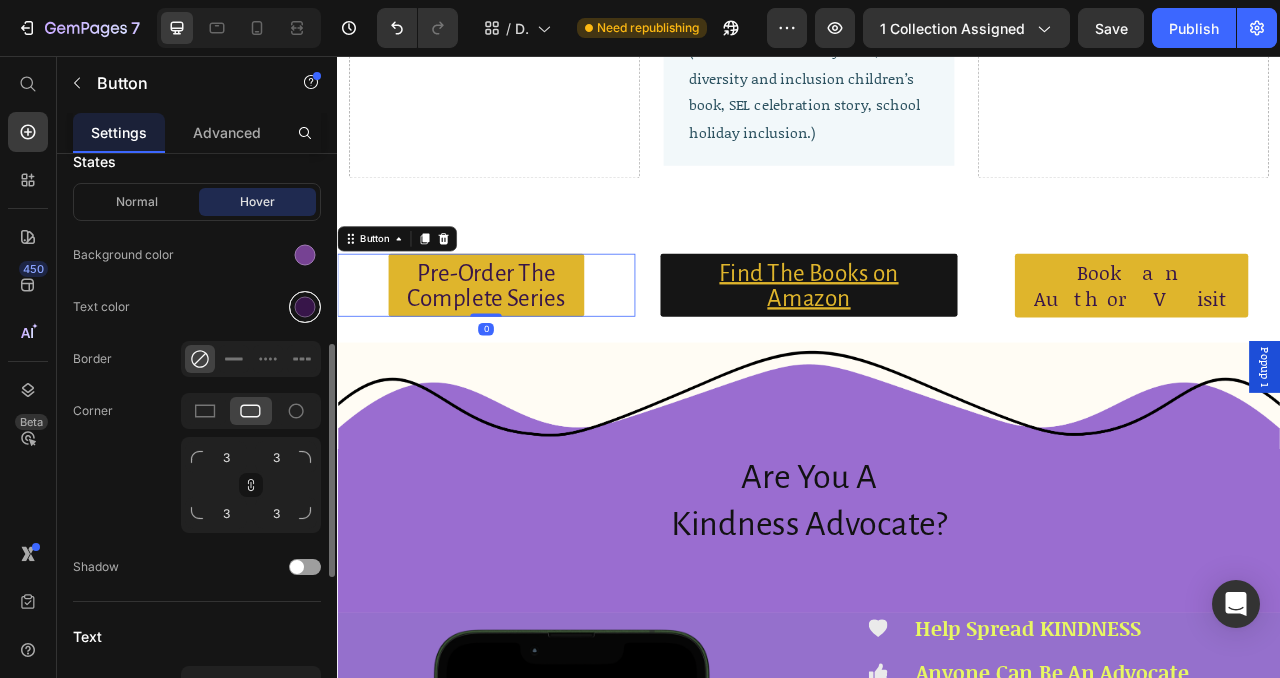 click at bounding box center (305, 307) 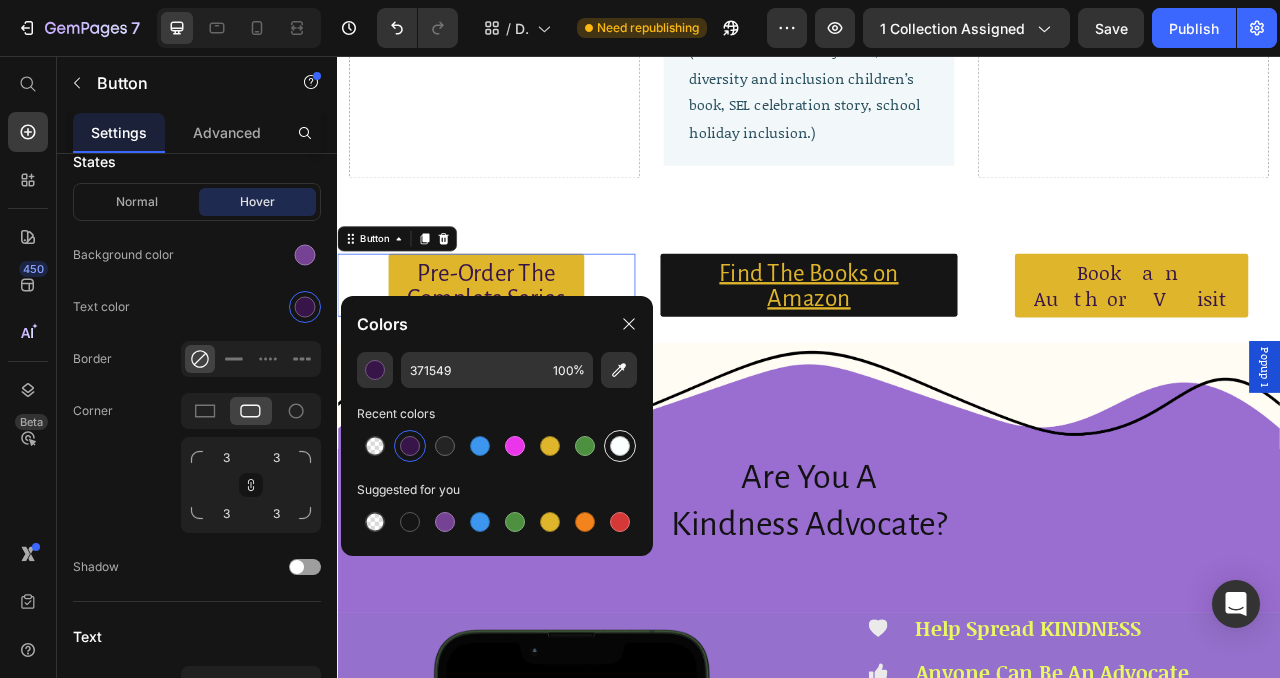 click at bounding box center (620, 446) 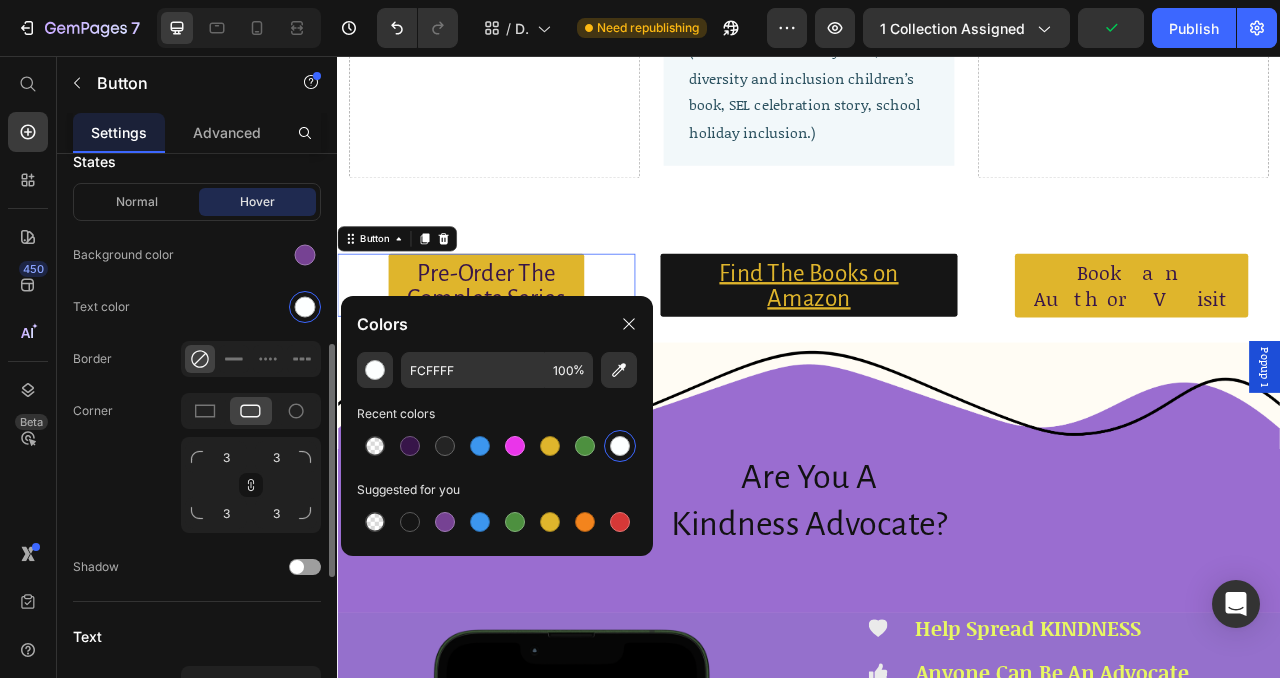 click on "Text color" 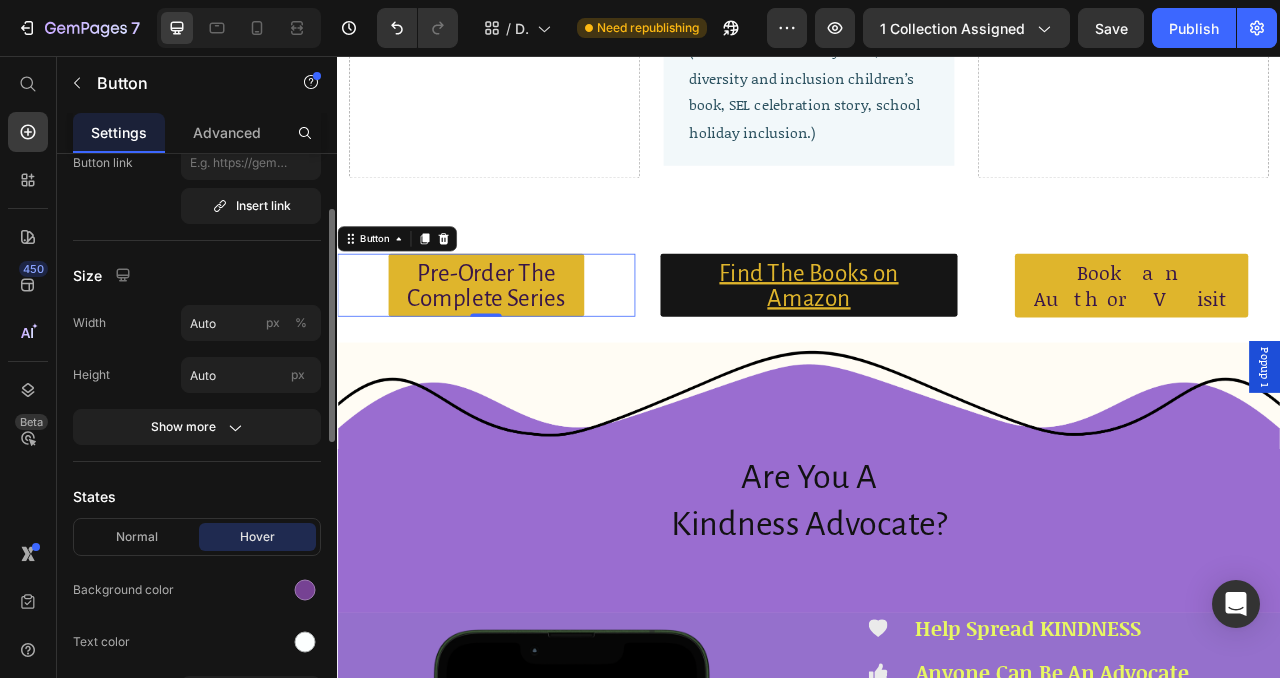 scroll, scrollTop: 119, scrollLeft: 0, axis: vertical 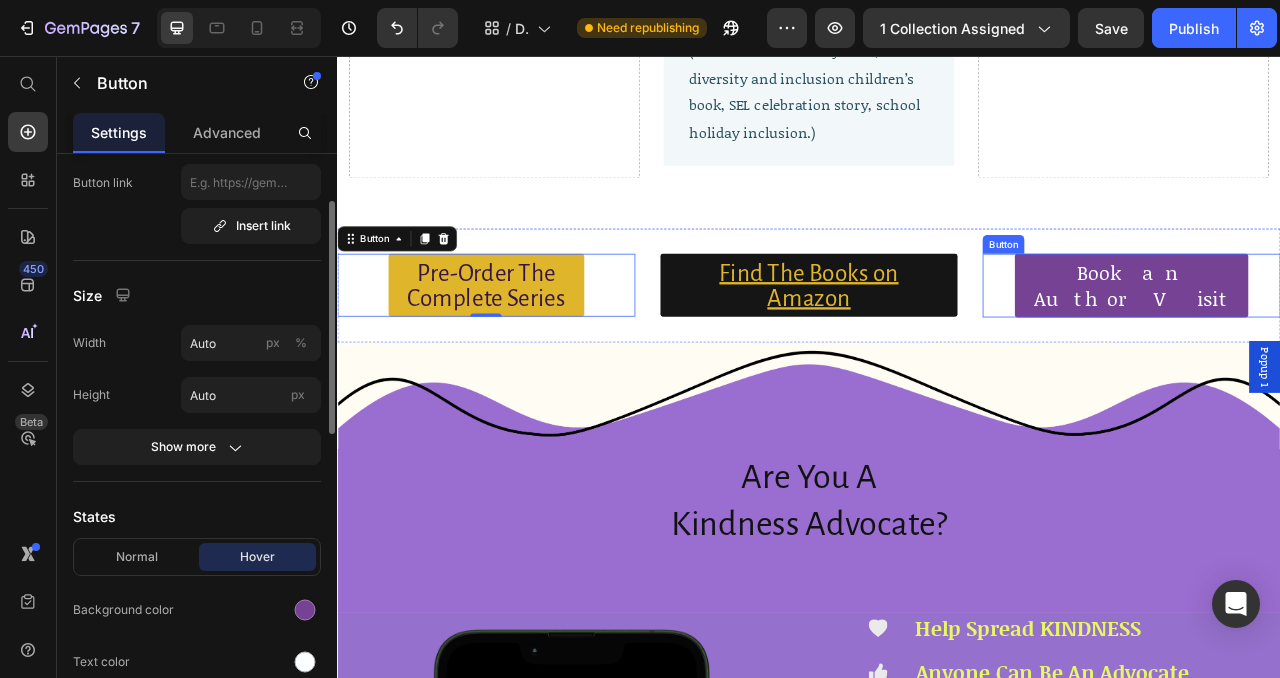 click on "Book an  Author Visit" at bounding box center (1347, 348) 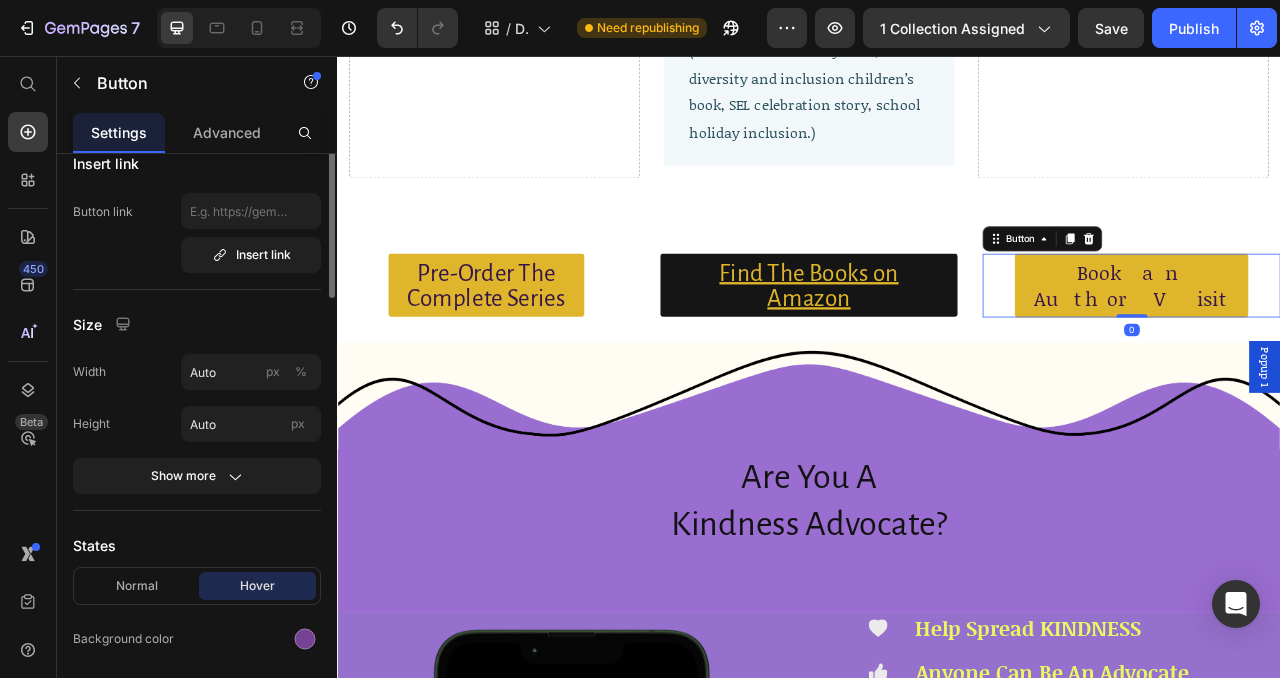 scroll, scrollTop: 0, scrollLeft: 0, axis: both 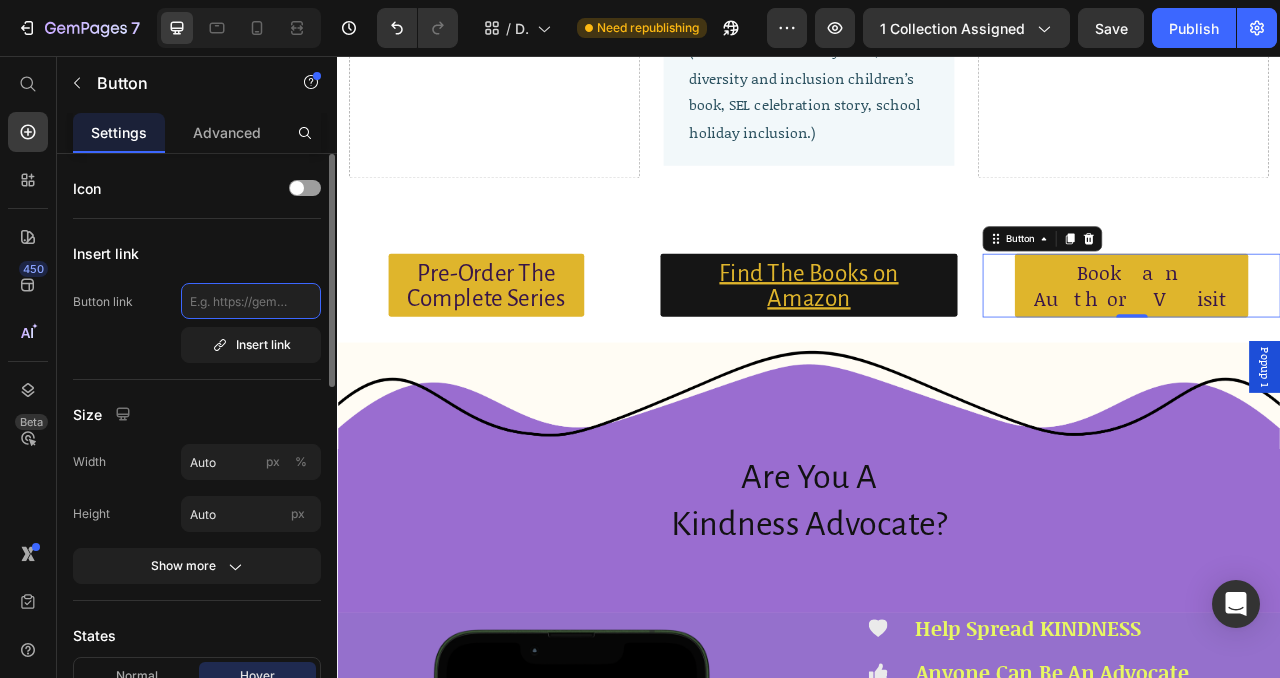 click 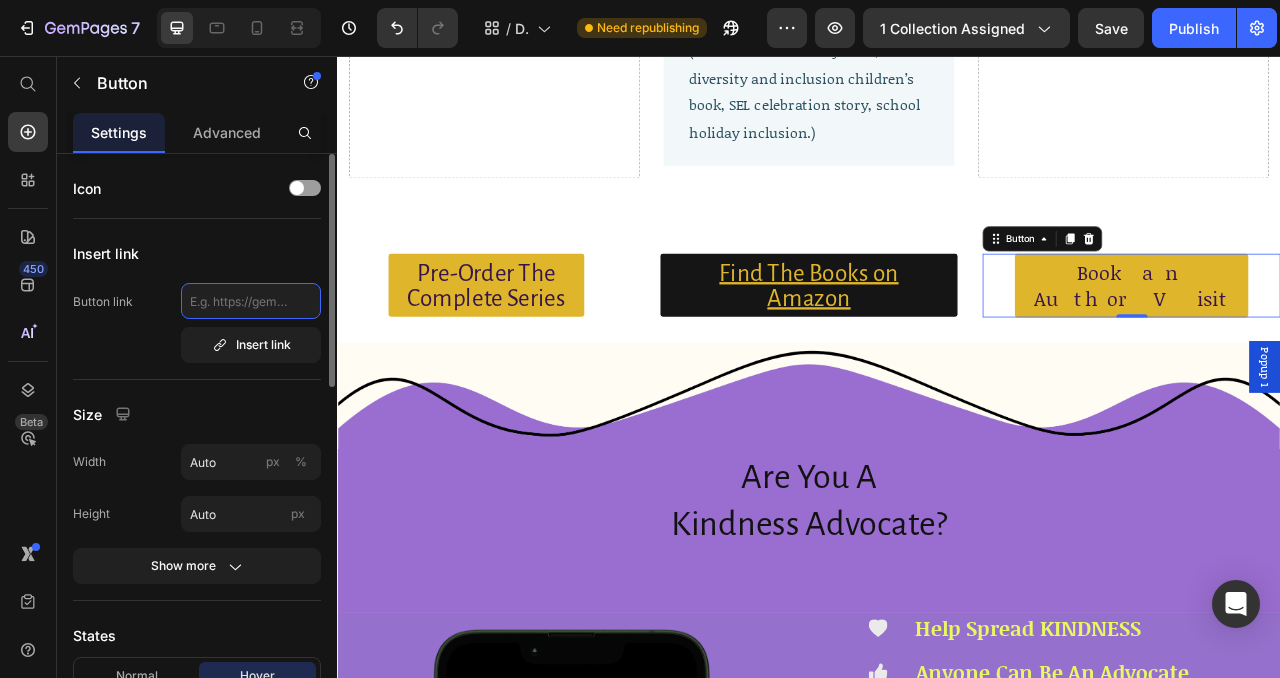 paste on "https://www.cmharrisbooks.com/author-visits-for-school" 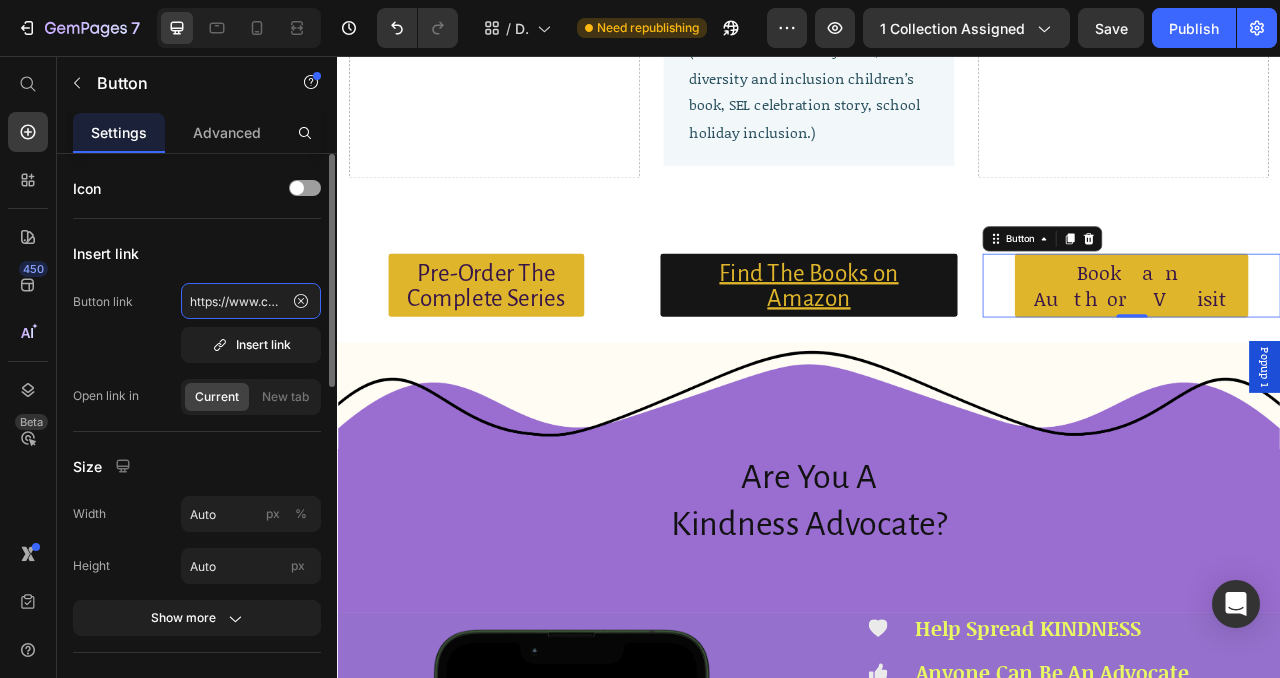scroll, scrollTop: 0, scrollLeft: 226, axis: horizontal 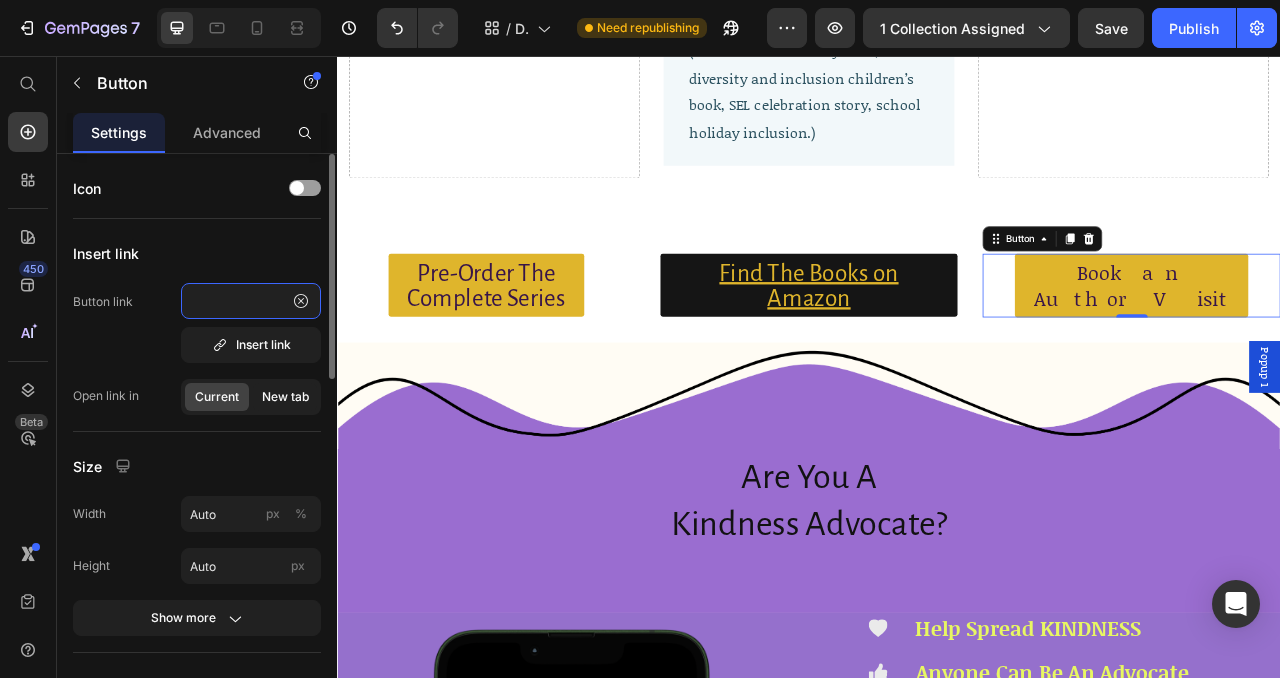 type on "https://www.cmharrisbooks.com/author-visits-for-school" 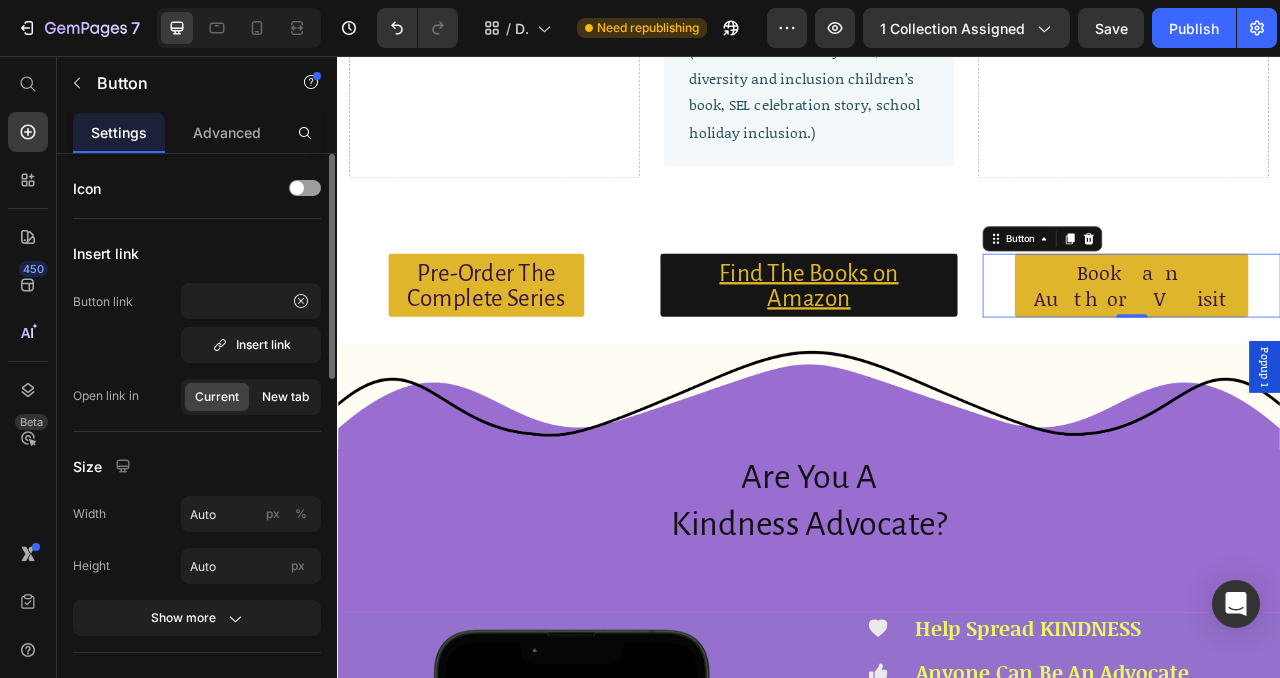 click on "New tab" 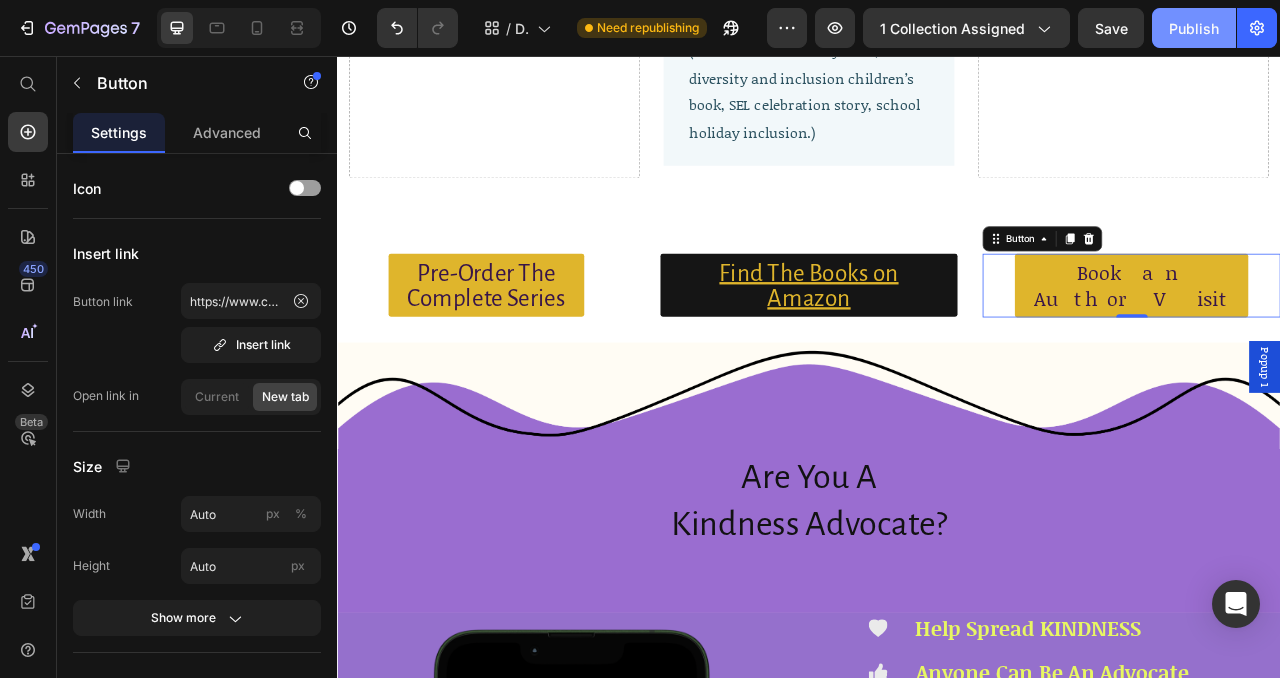 click on "Publish" 